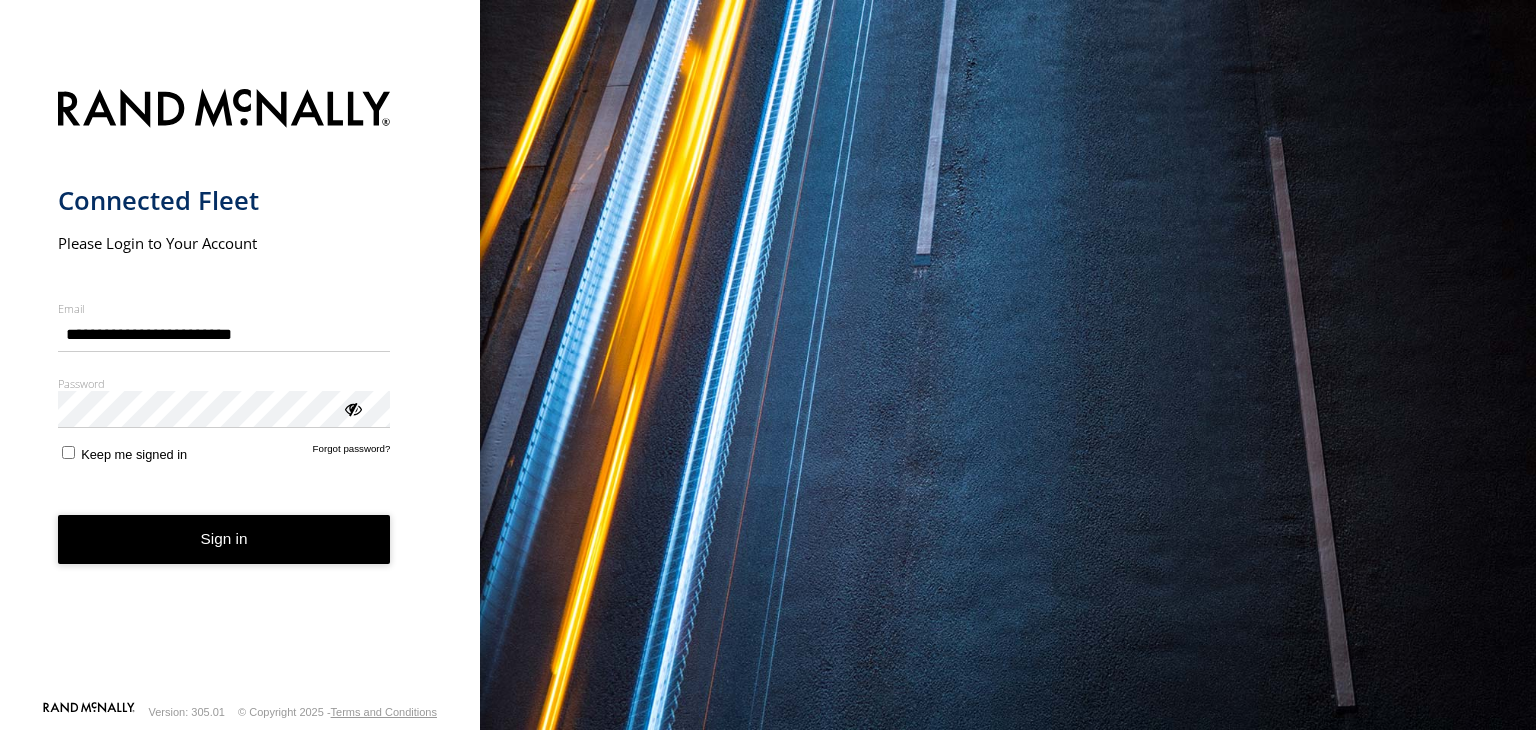 scroll, scrollTop: 0, scrollLeft: 0, axis: both 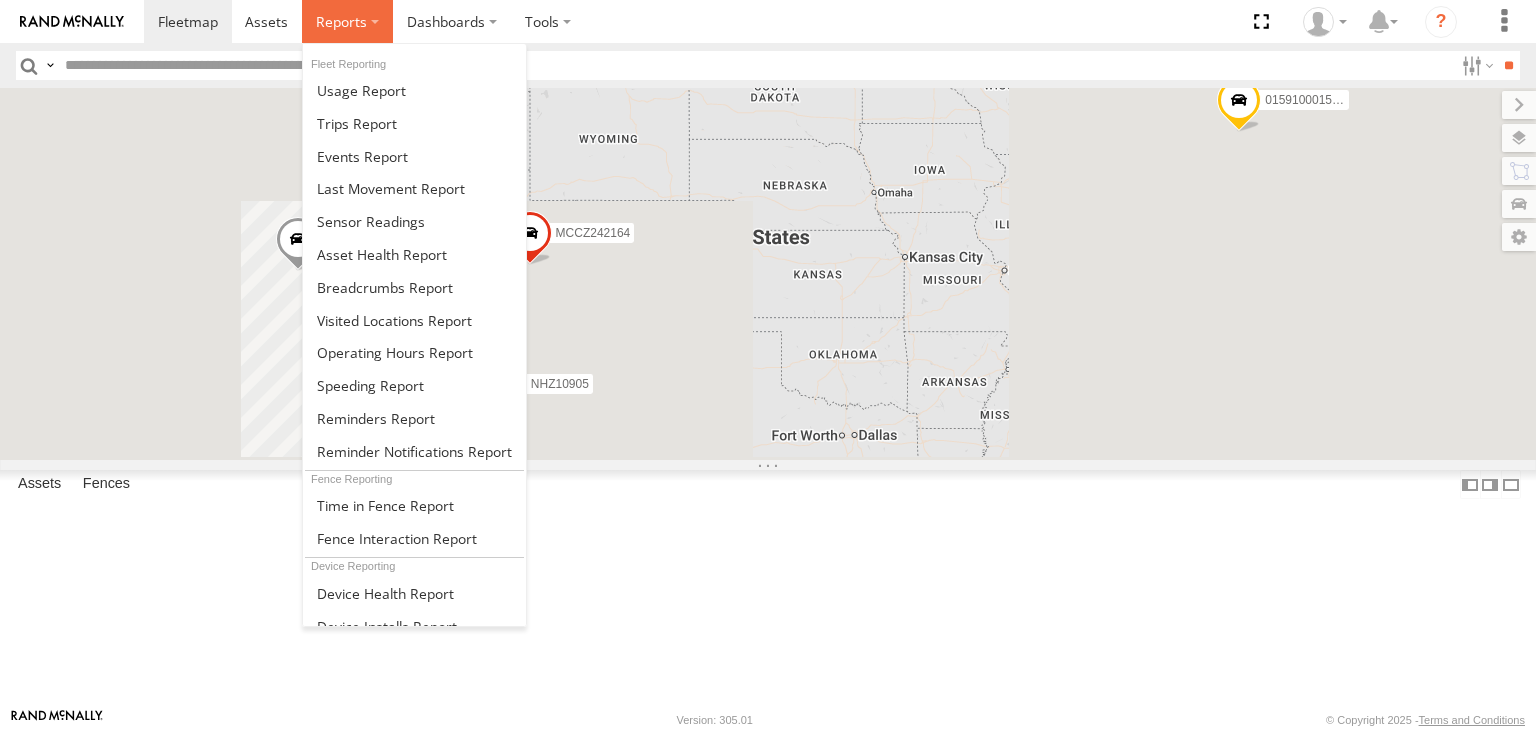 click at bounding box center (347, 21) 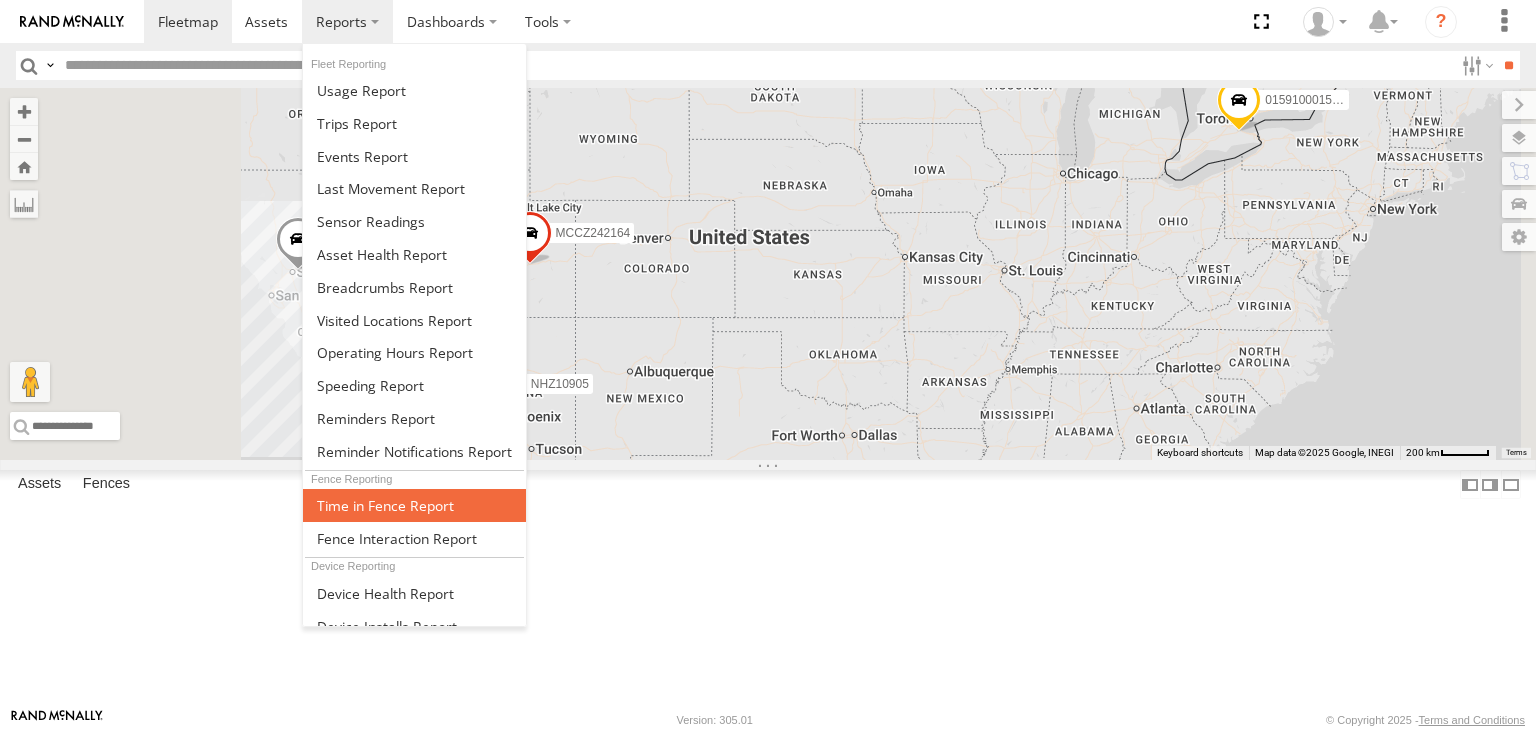 click at bounding box center [385, 505] 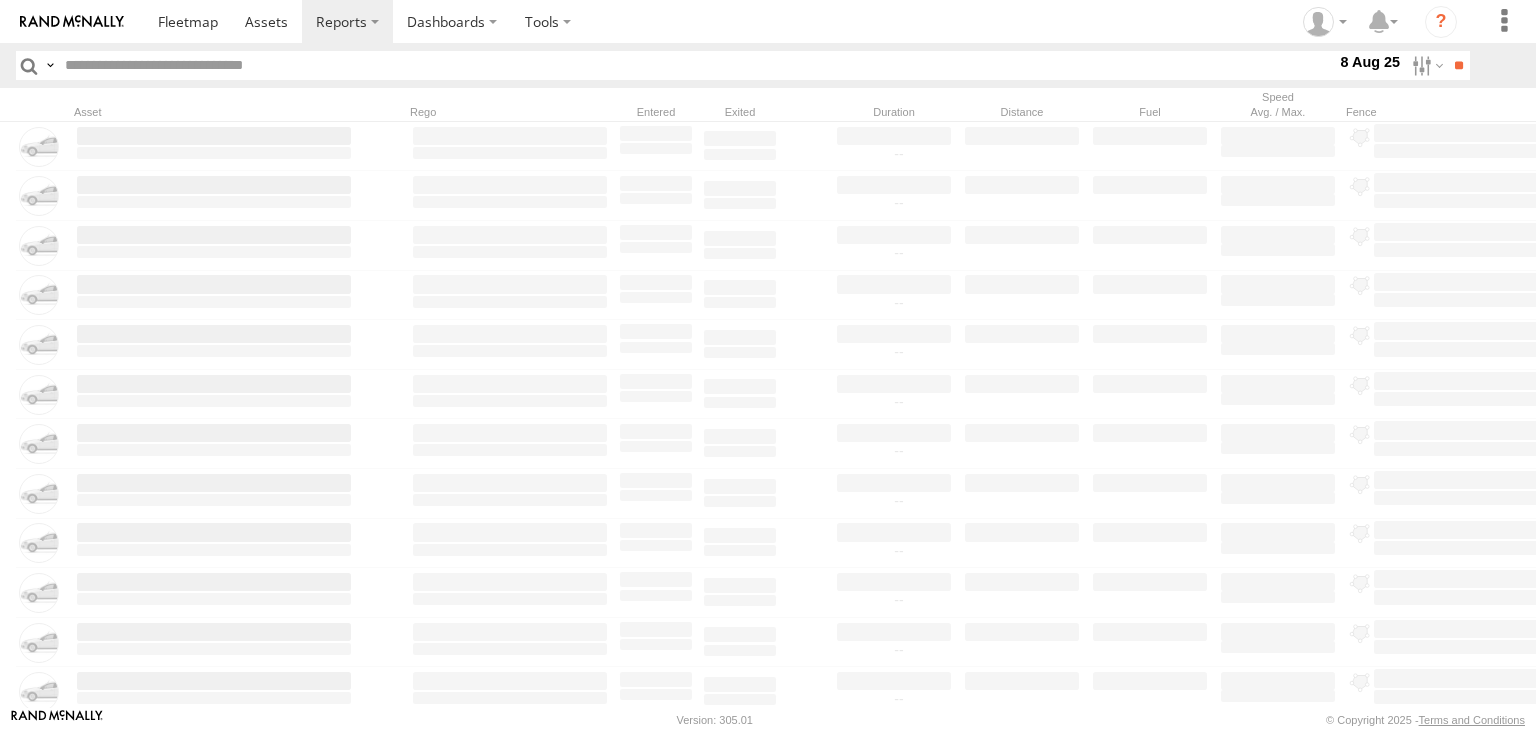 click at bounding box center [696, 65] 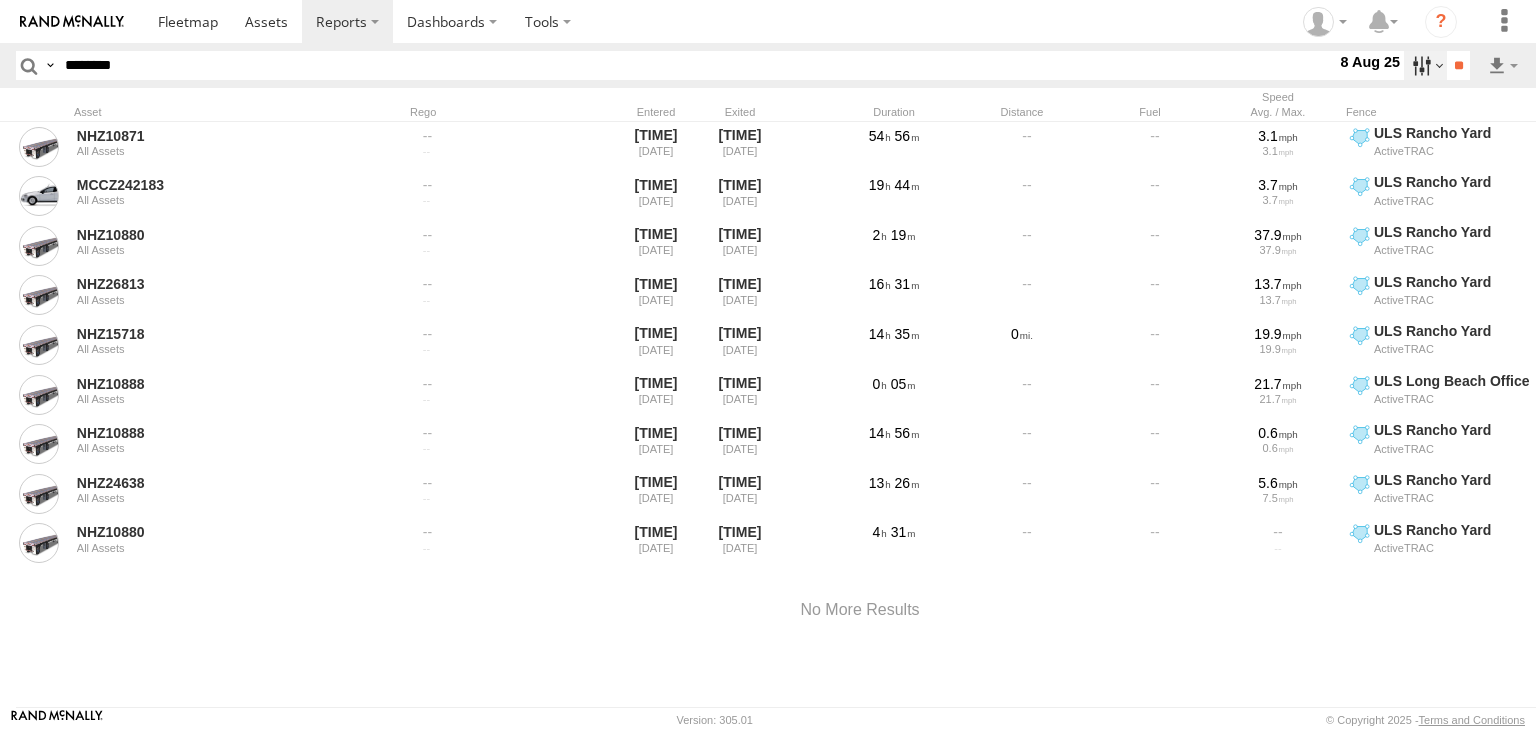 type on "********" 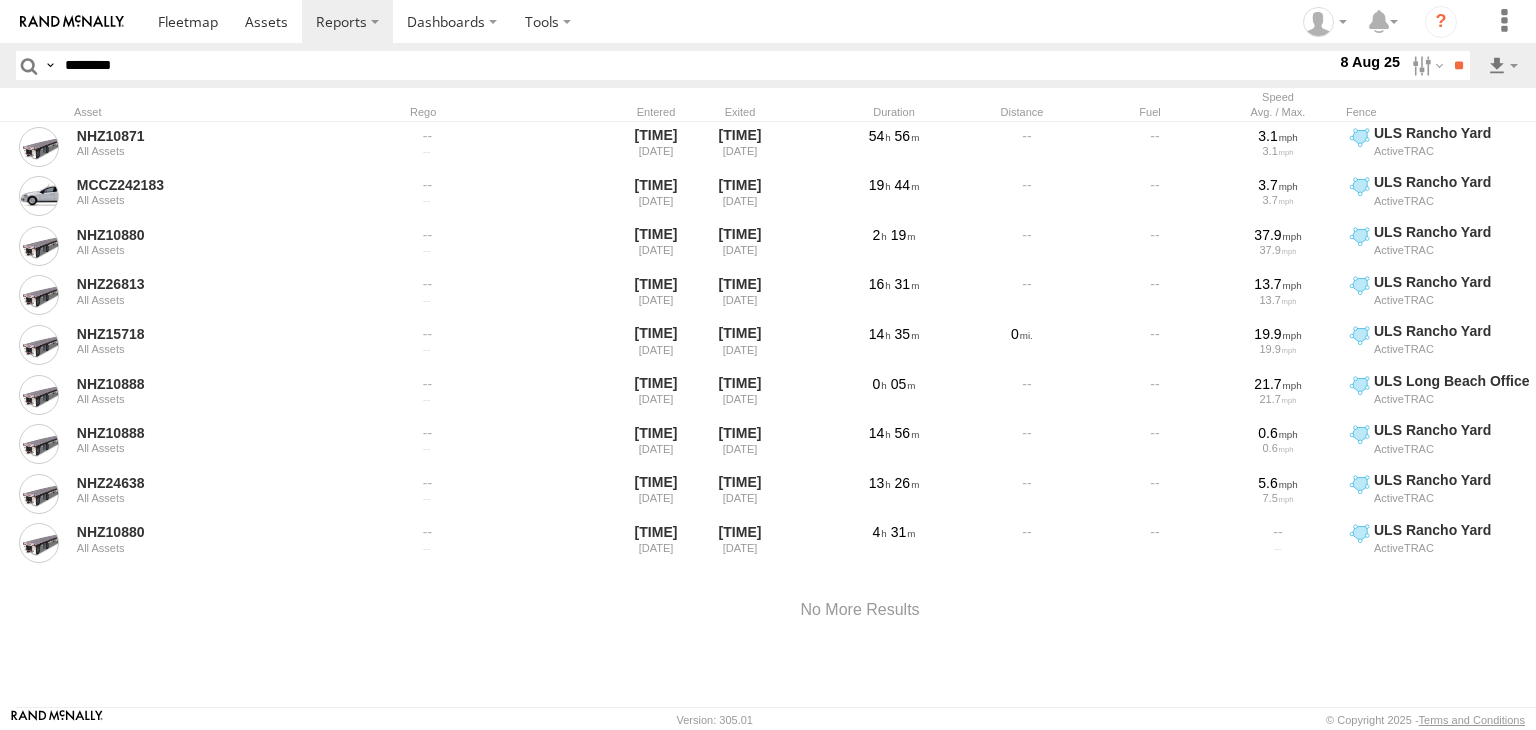 click at bounding box center (0, 0) 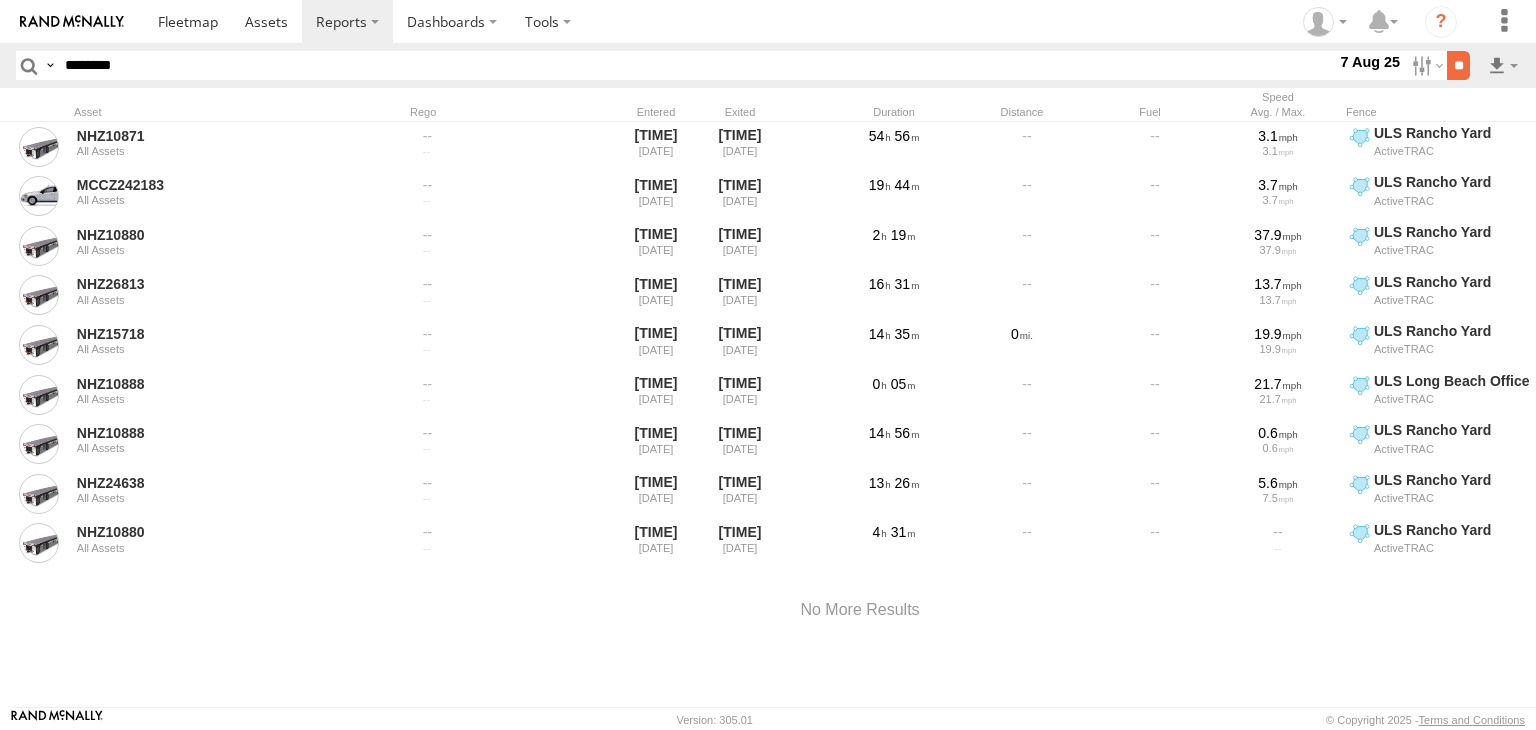 click on "**" at bounding box center [1458, 65] 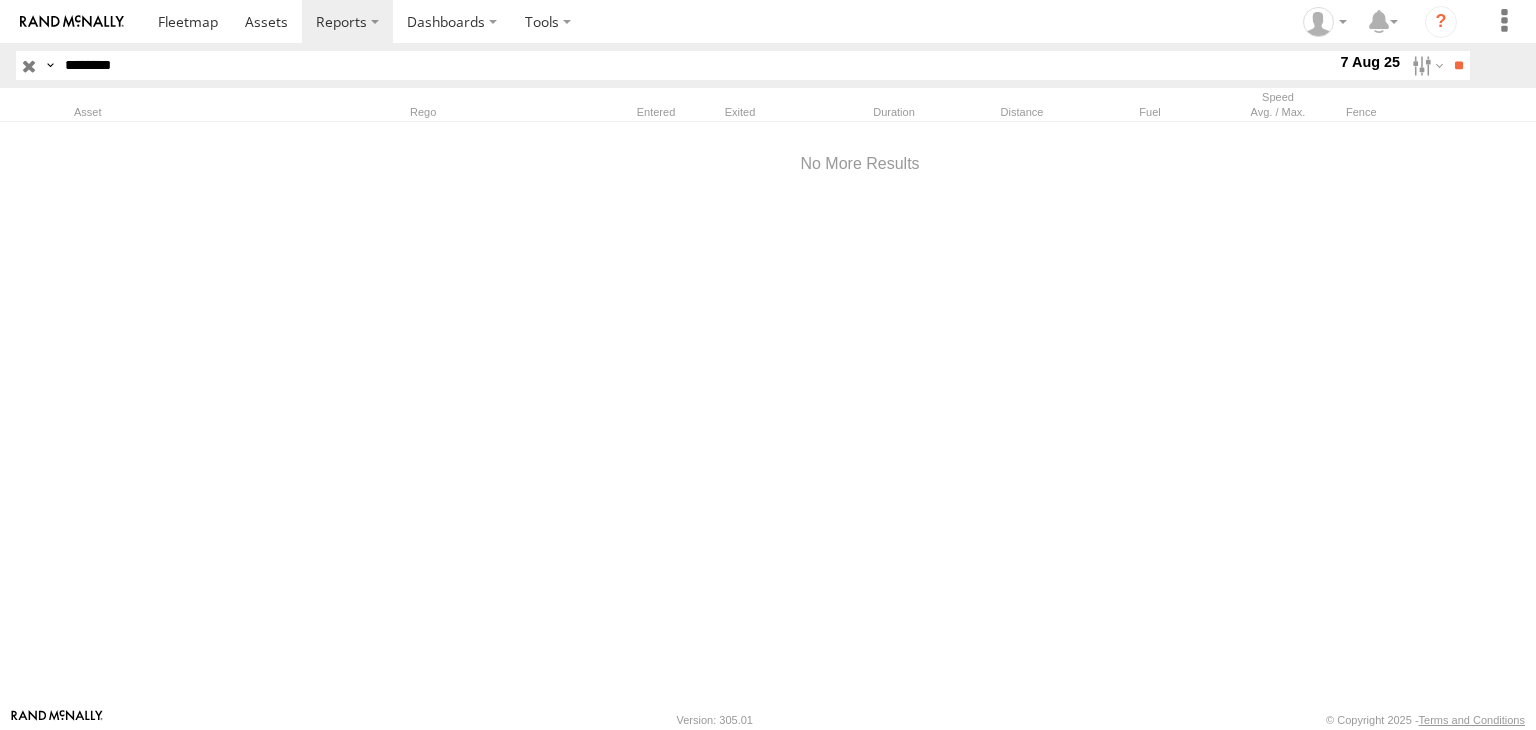 click at bounding box center (29, 65) 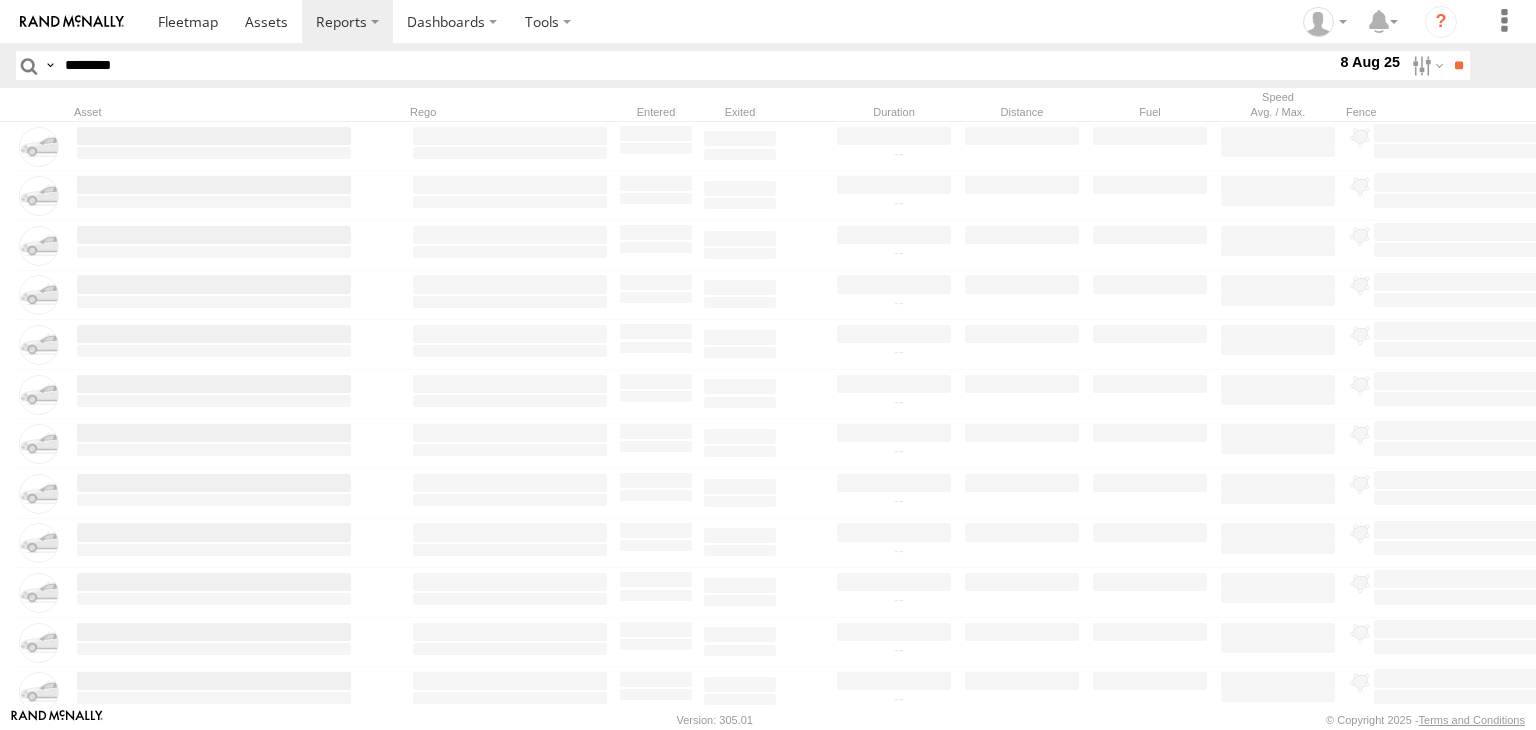 click on "********" at bounding box center [696, 65] 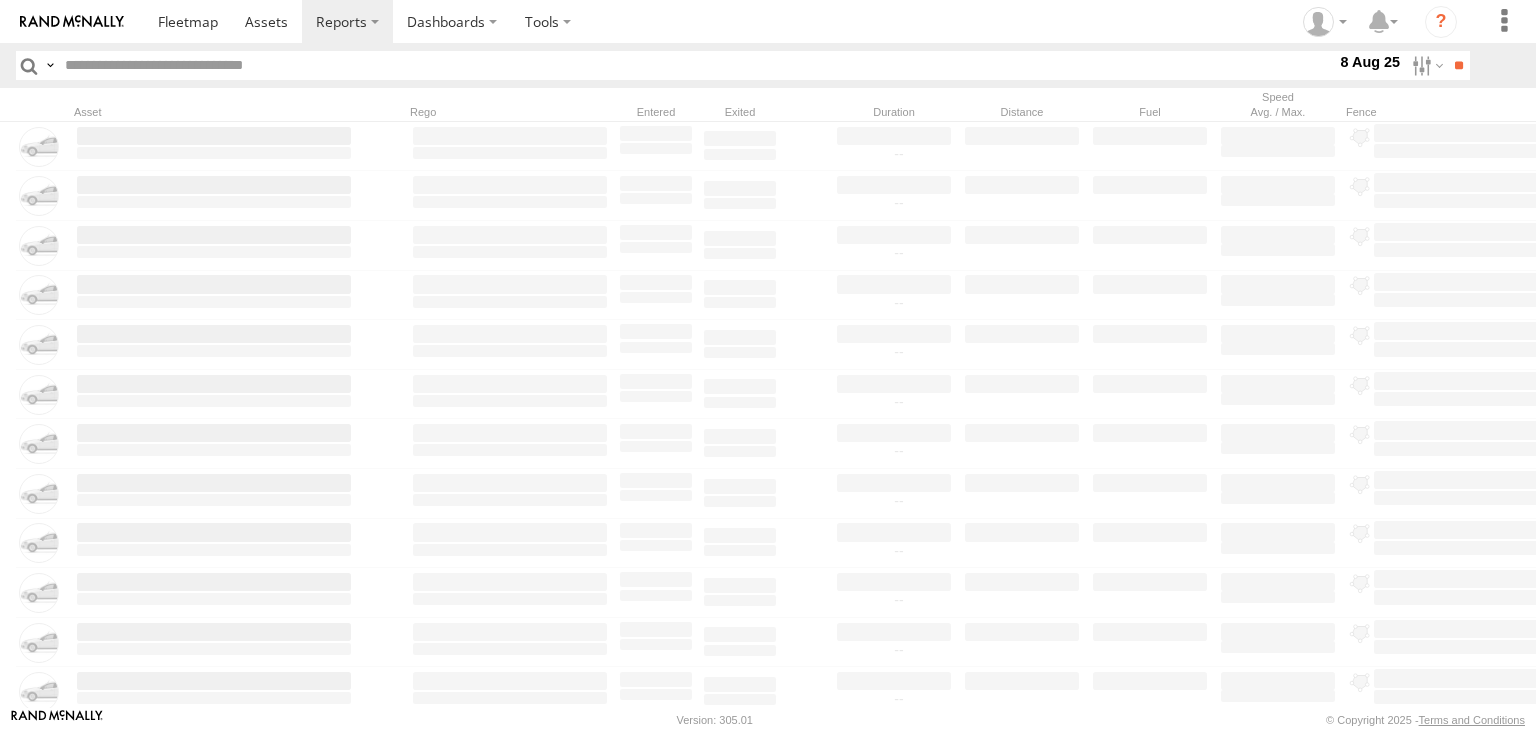 paste on "********" 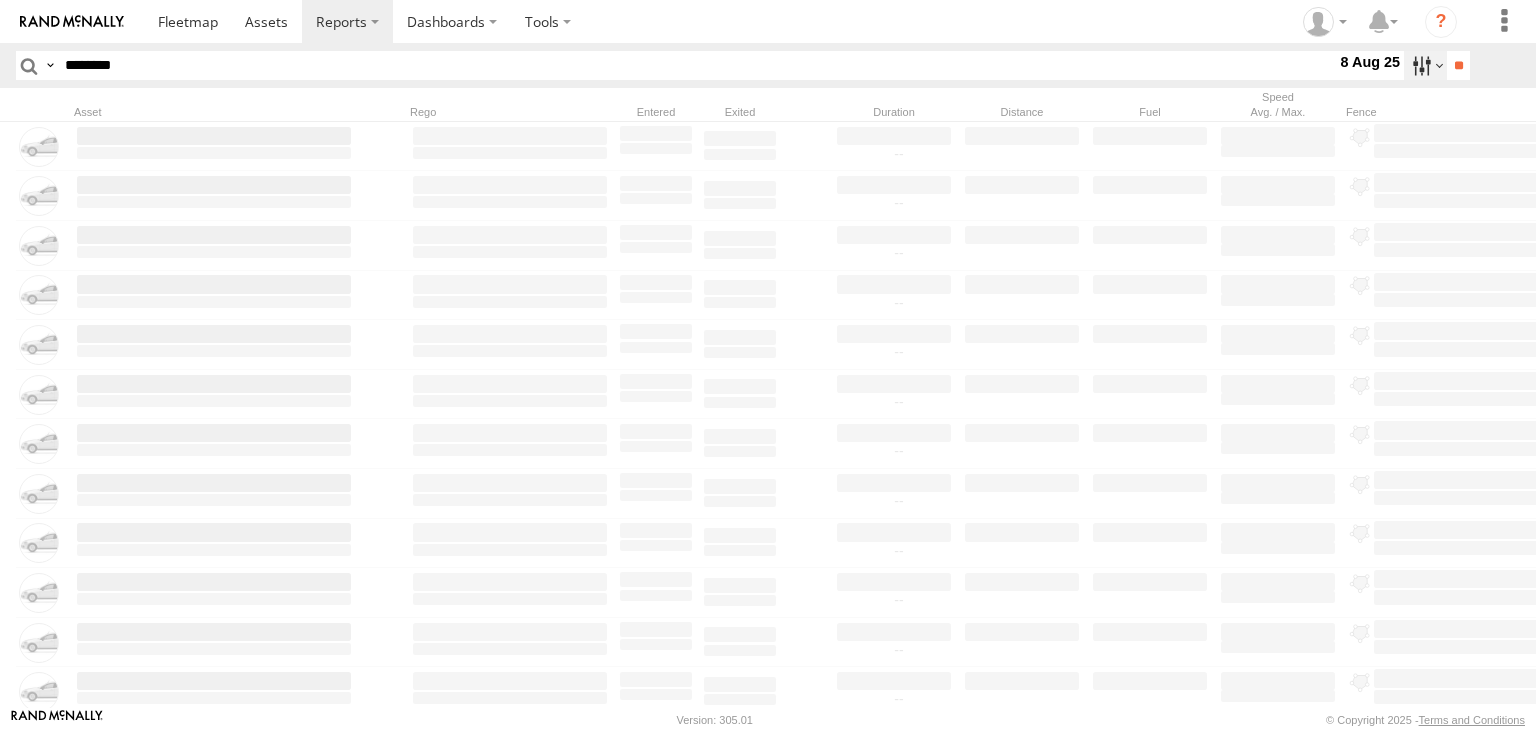 type on "********" 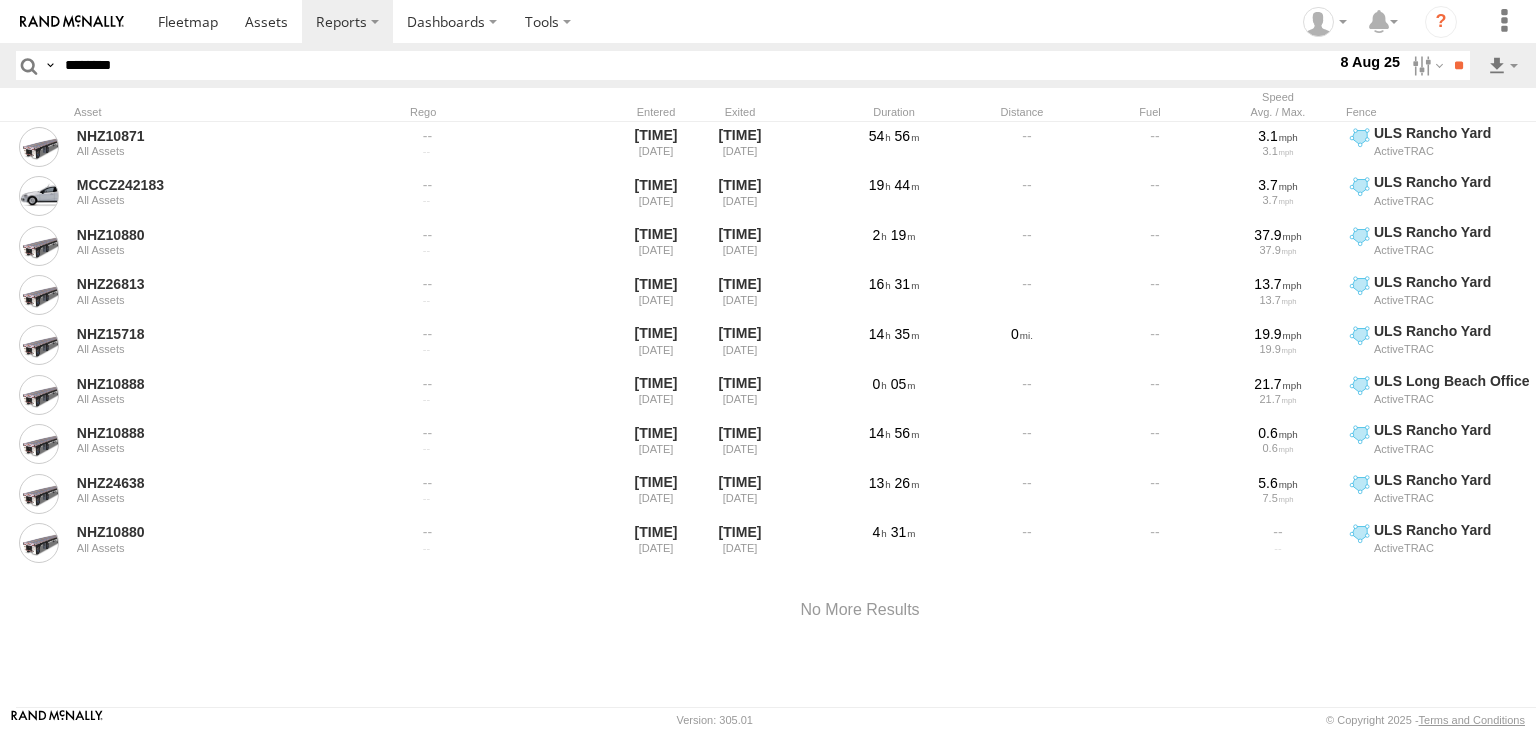 click at bounding box center [0, 0] 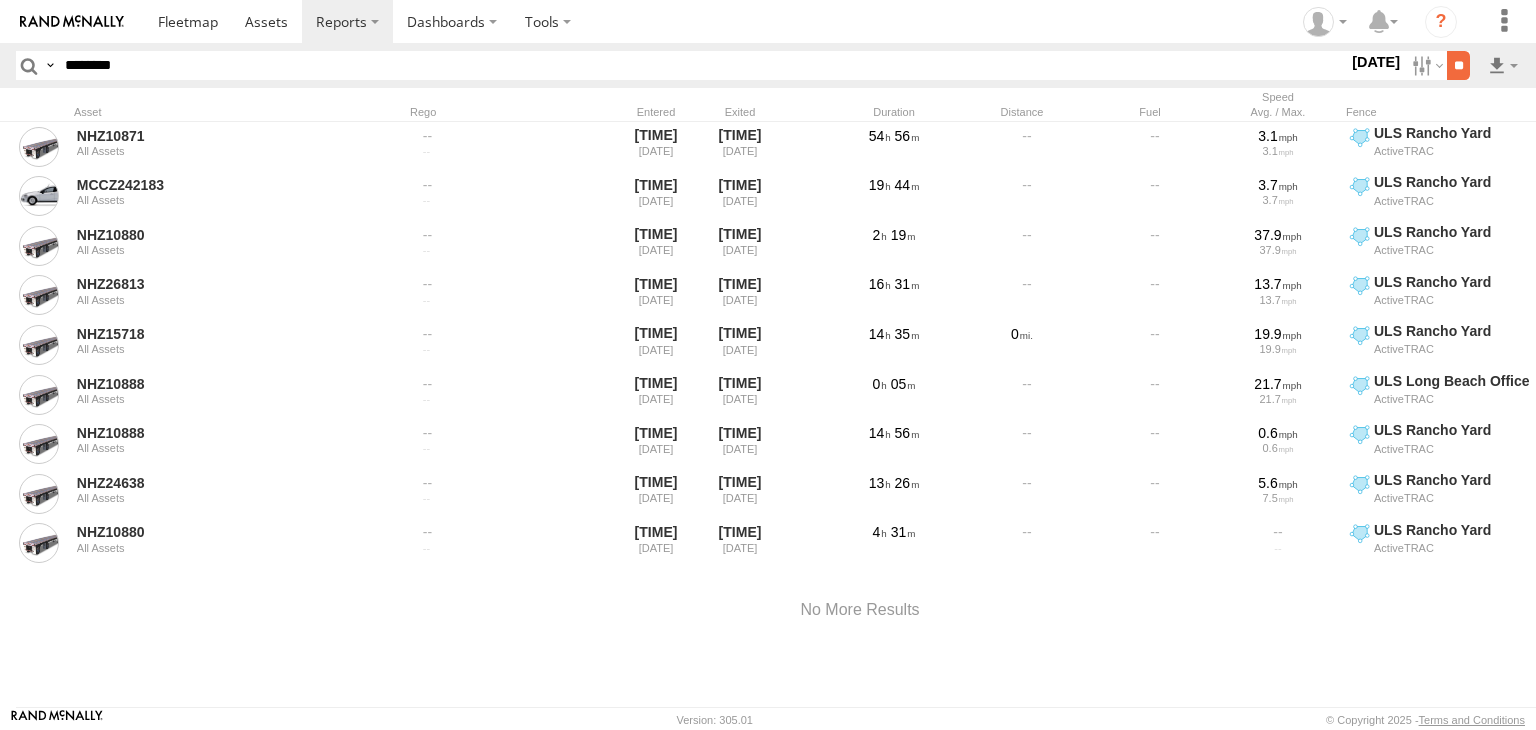 click on "**" at bounding box center (1458, 65) 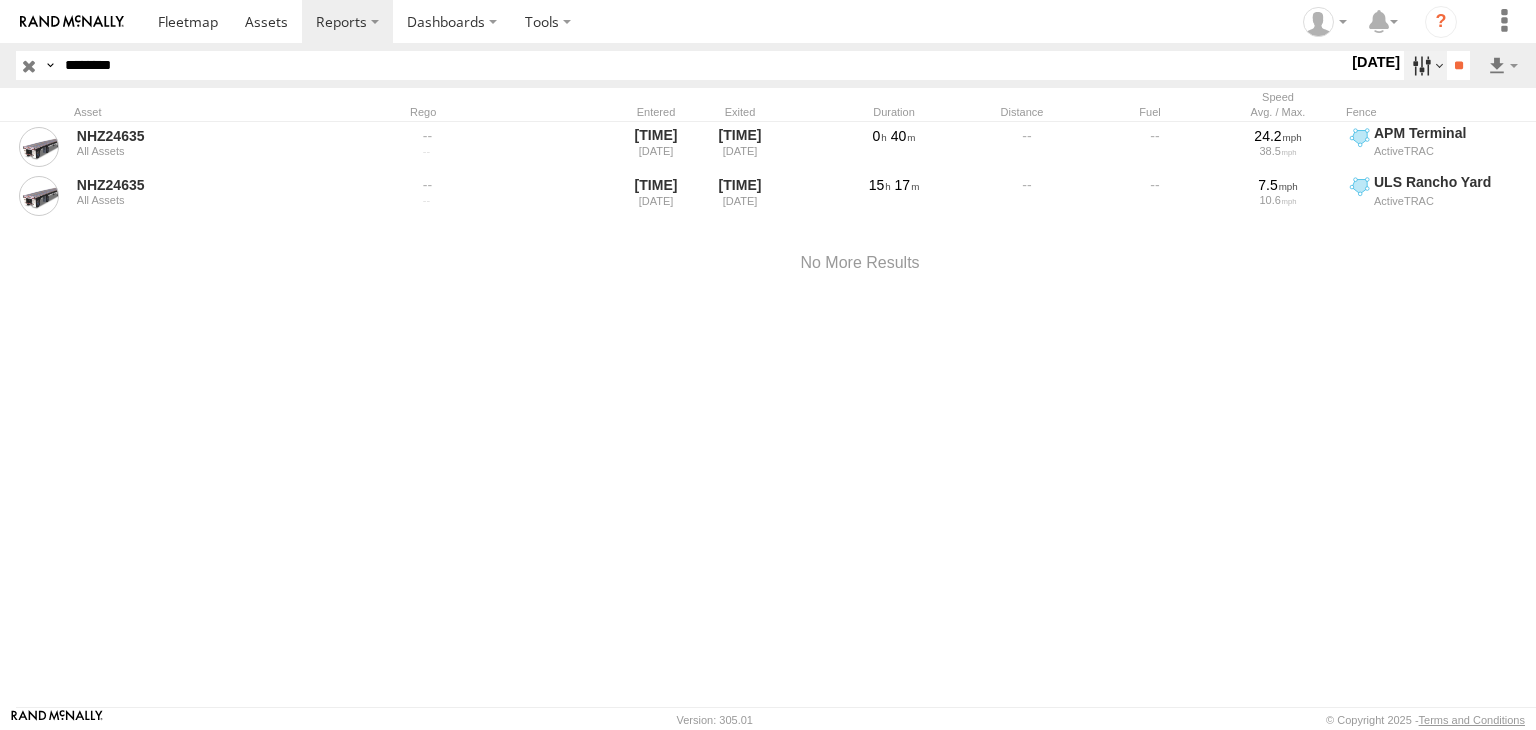 click at bounding box center (1425, 65) 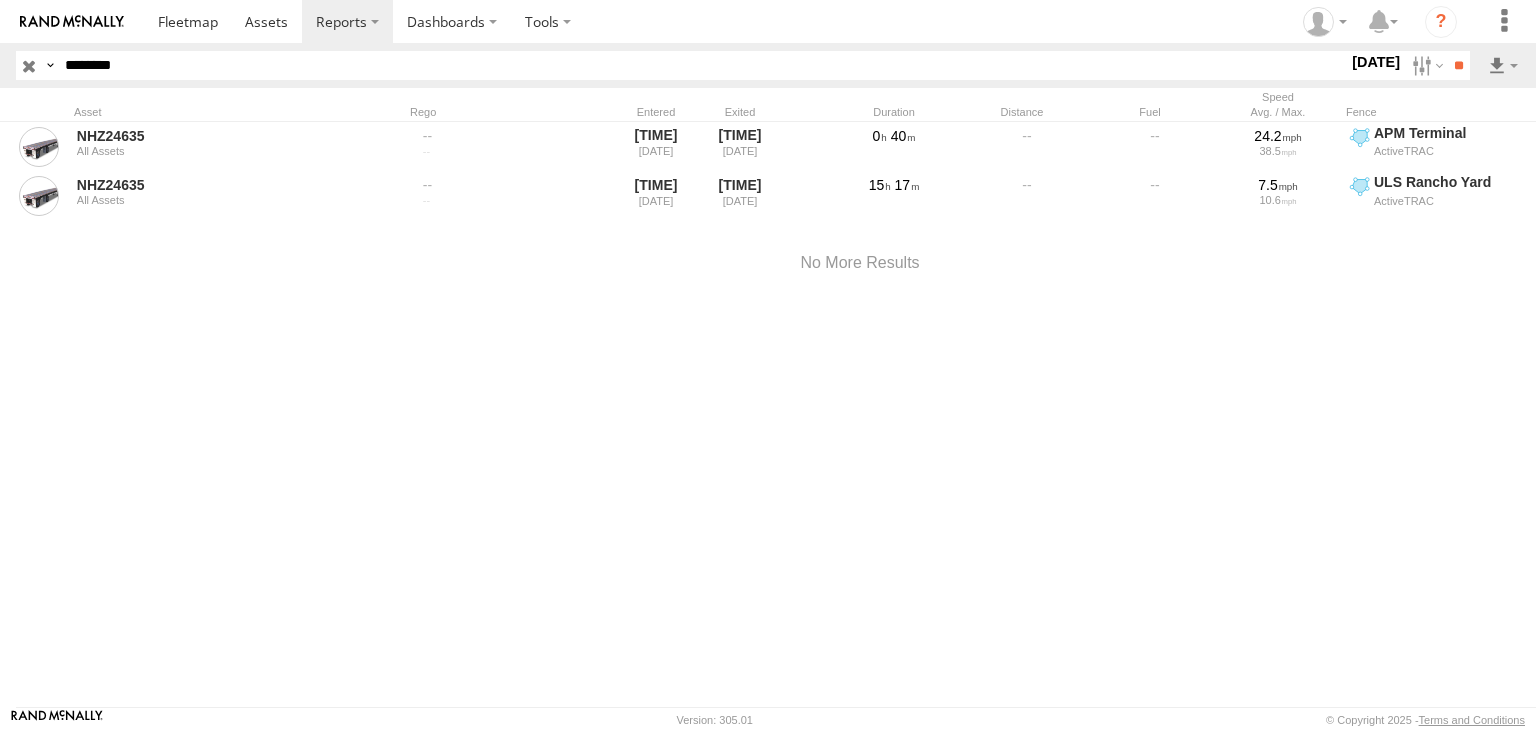 click at bounding box center (0, 0) 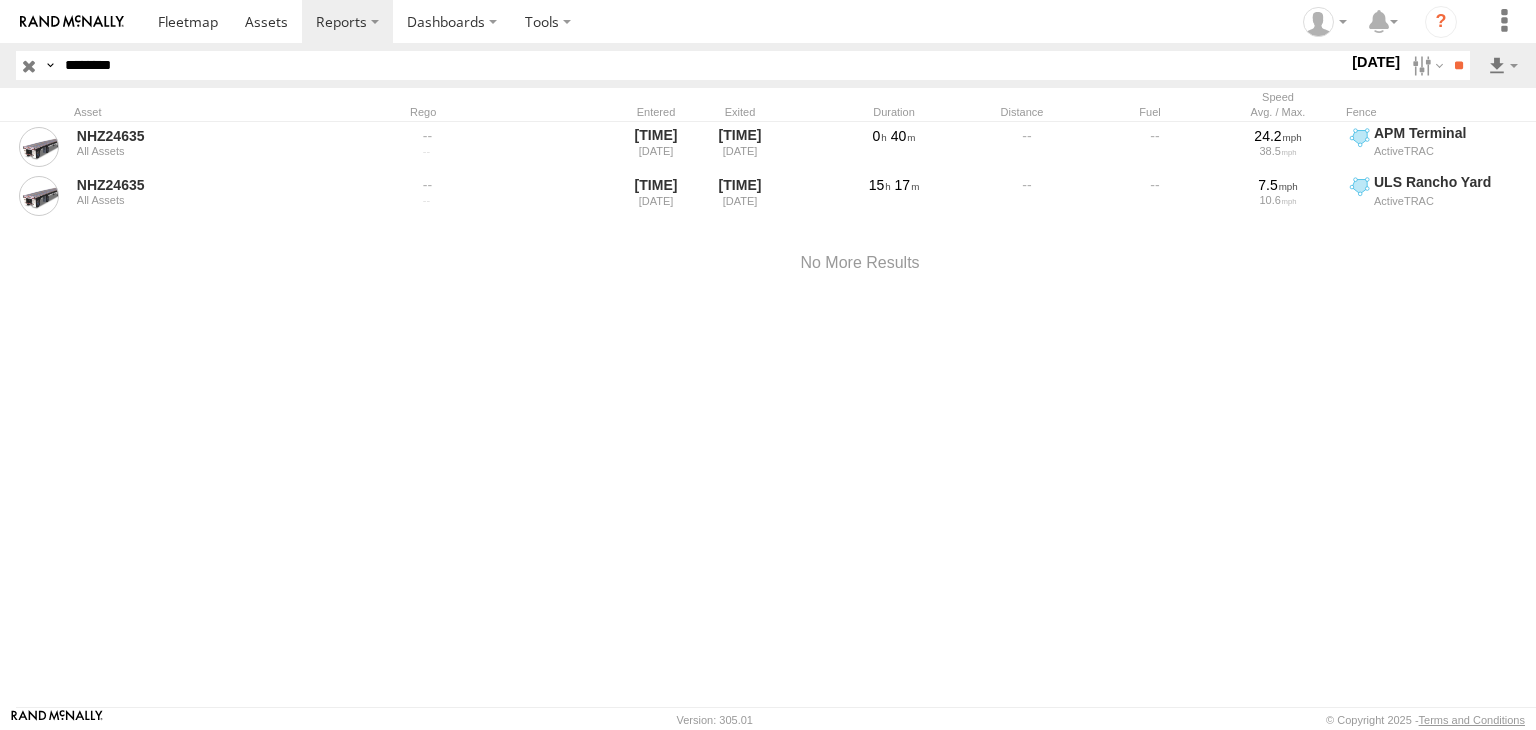 click at bounding box center [0, 0] 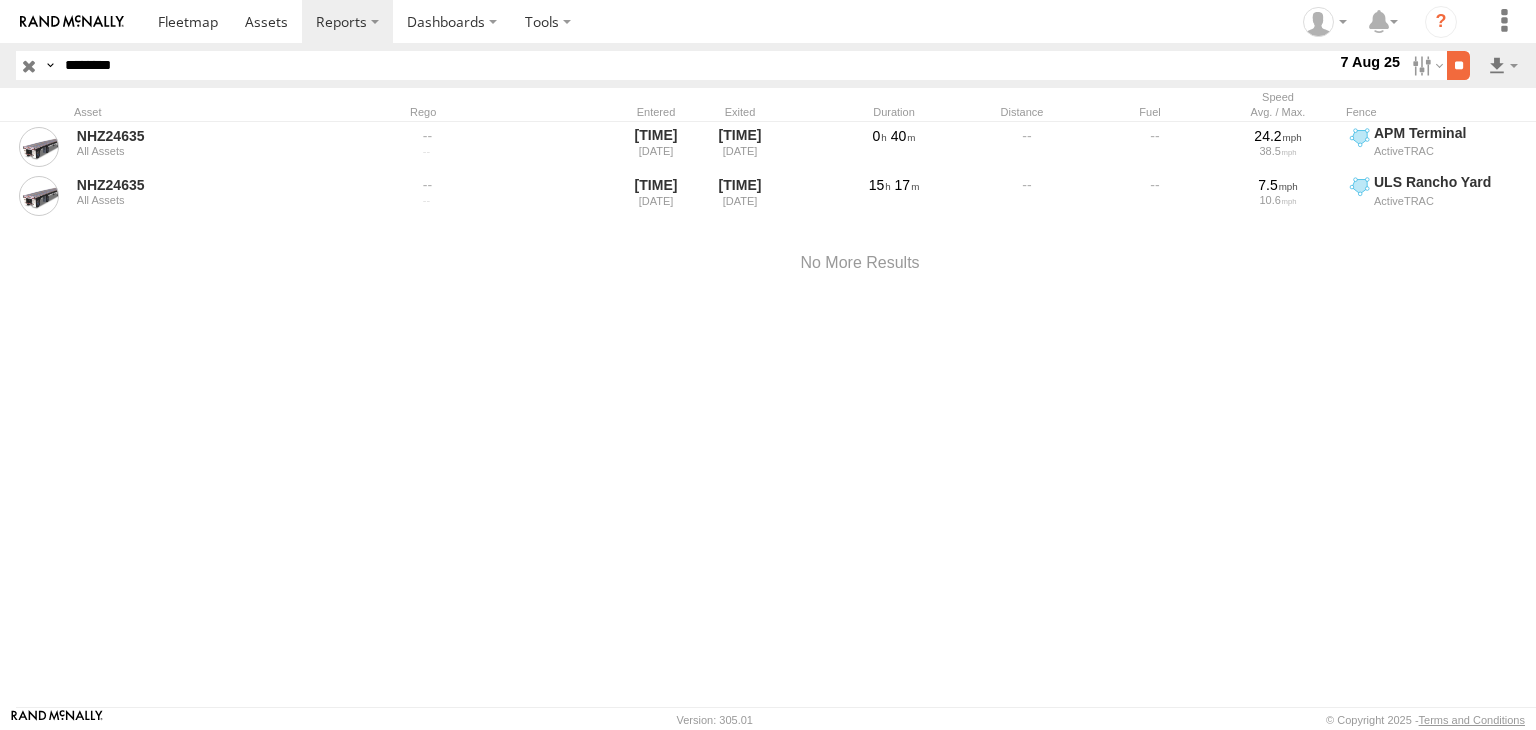 click on "**" at bounding box center (1458, 65) 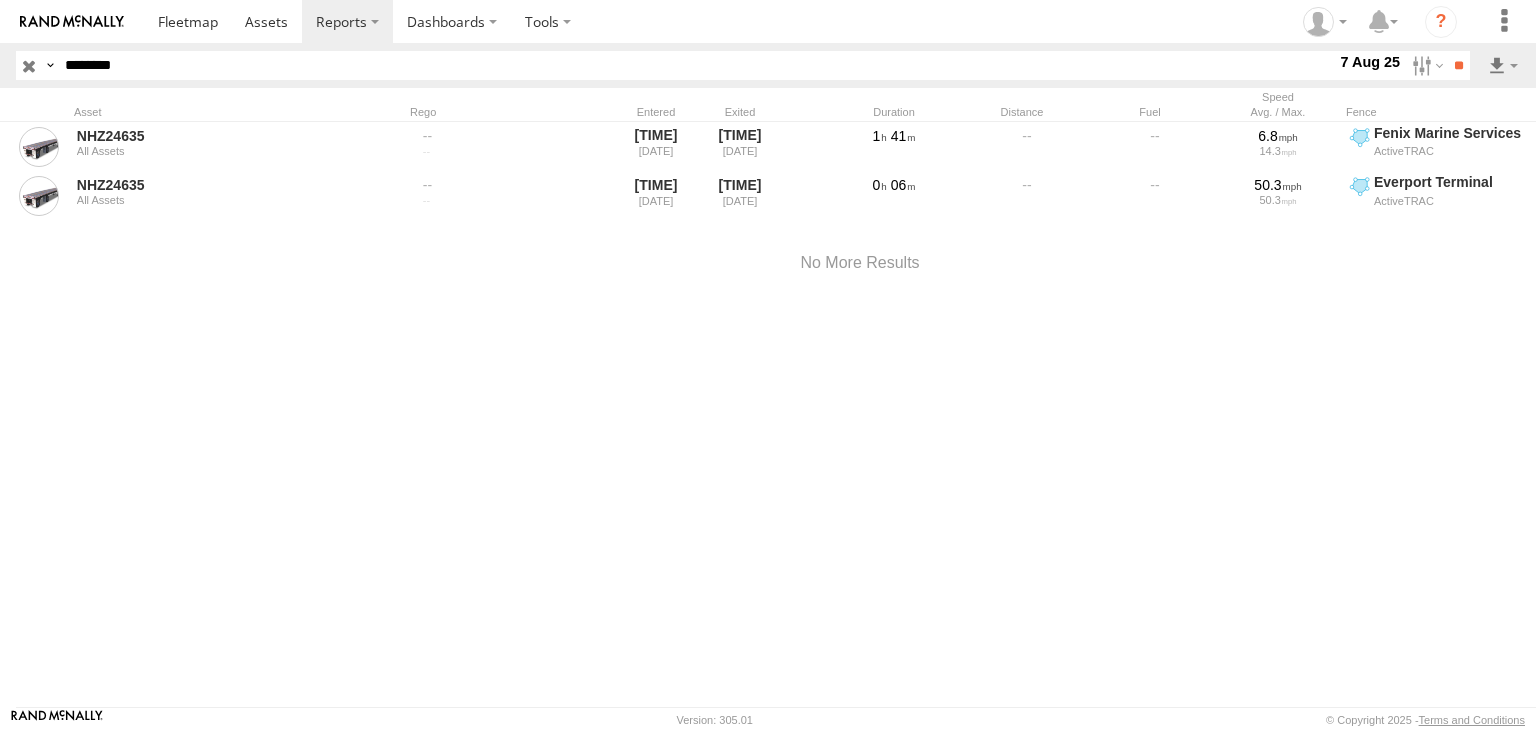 click at bounding box center [29, 65] 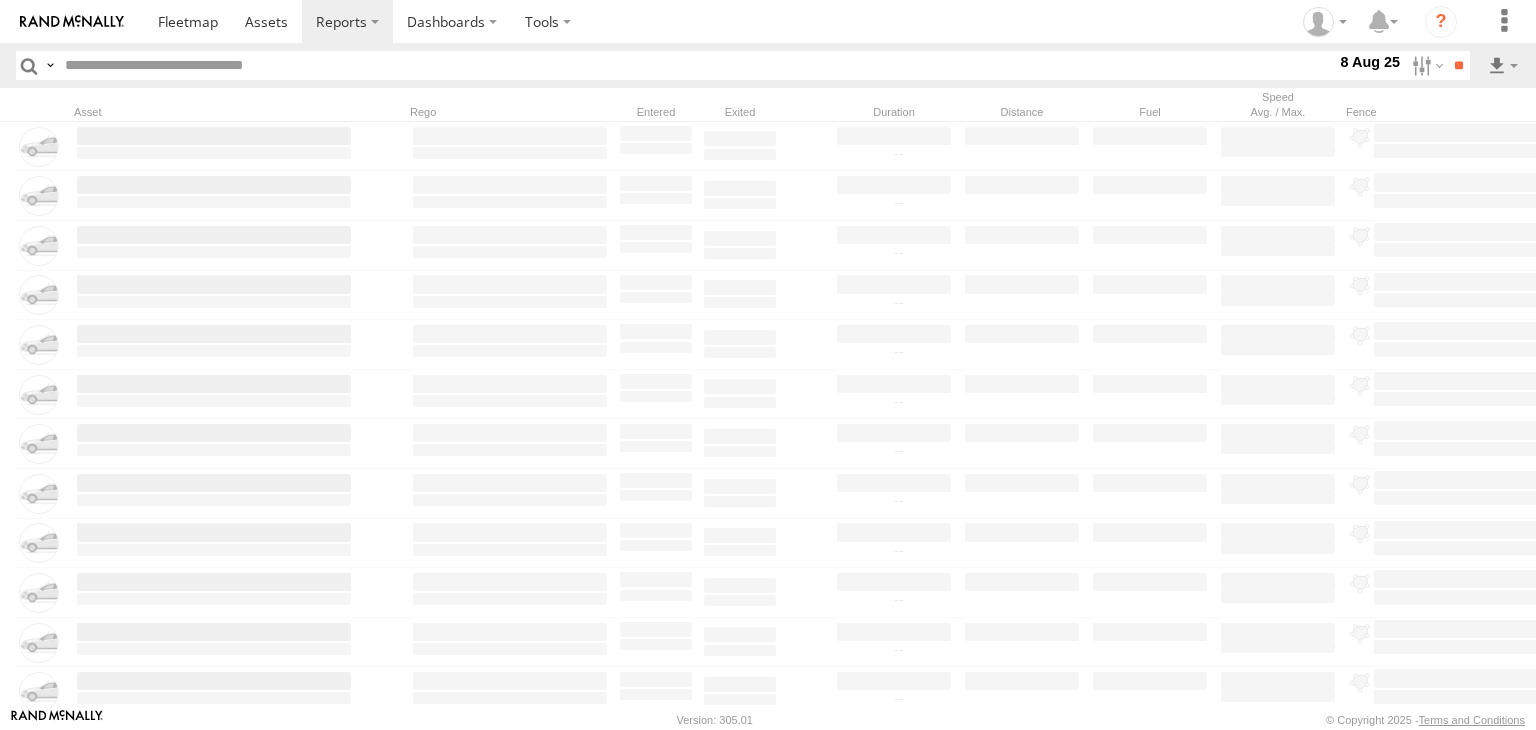 paste on "********" 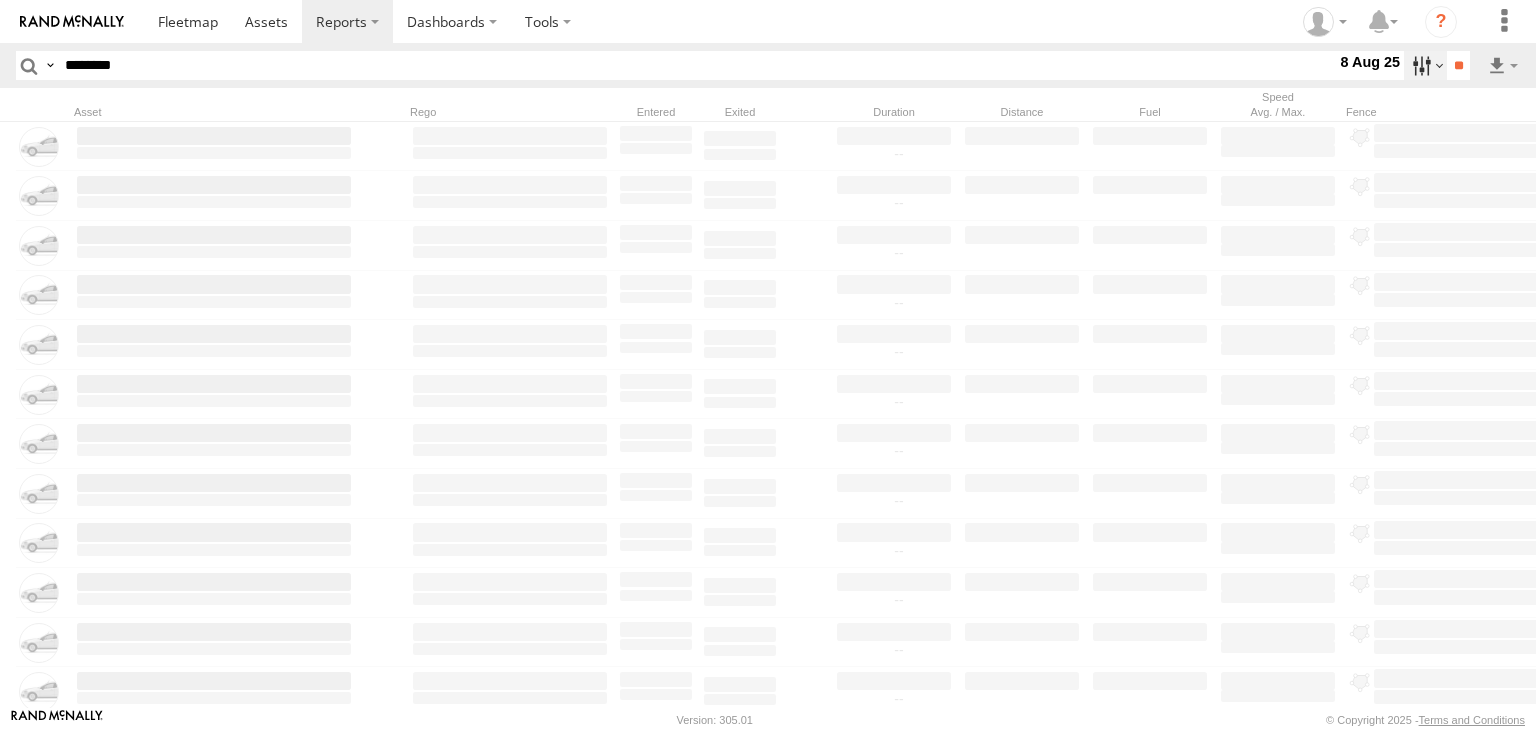 type on "********" 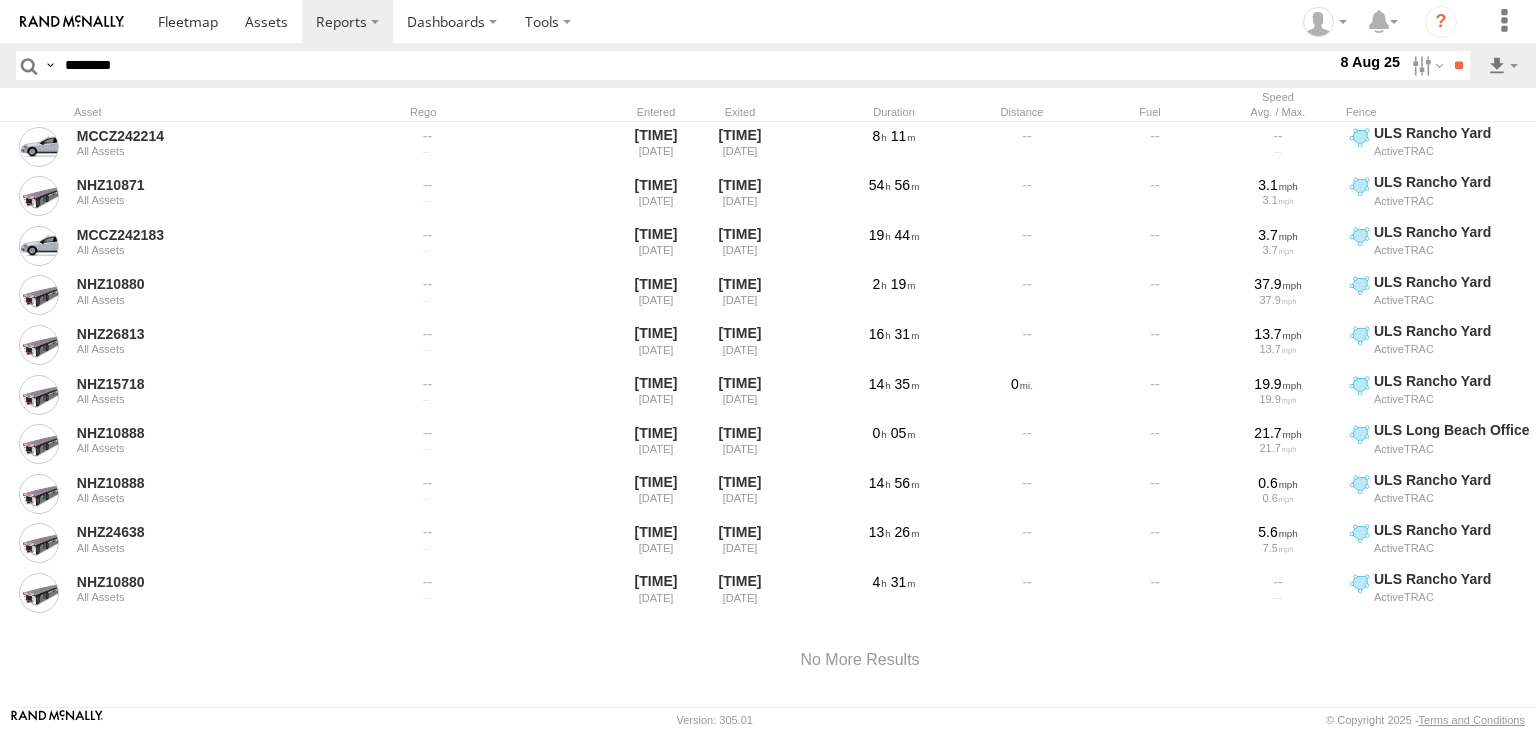 click at bounding box center [0, 0] 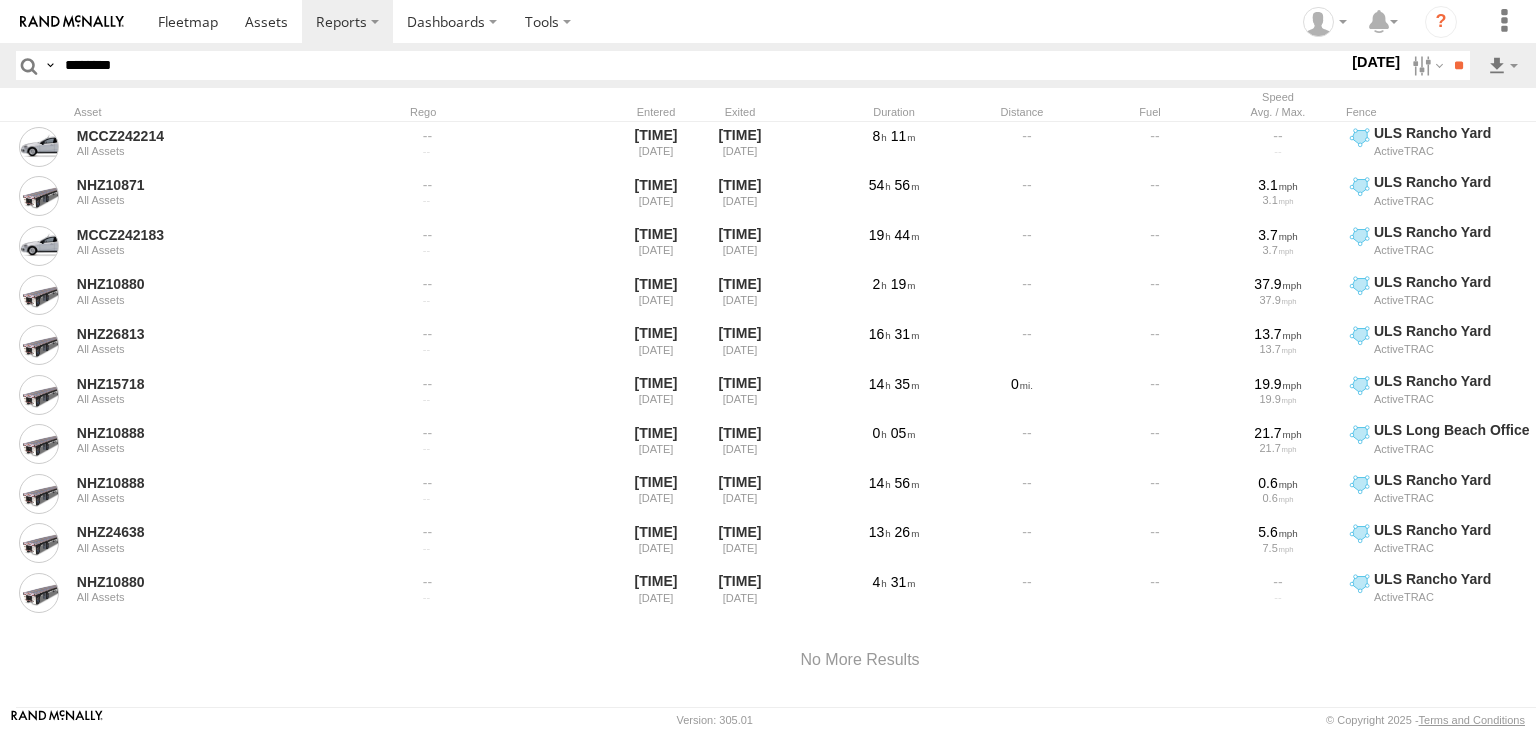 click at bounding box center (0, 0) 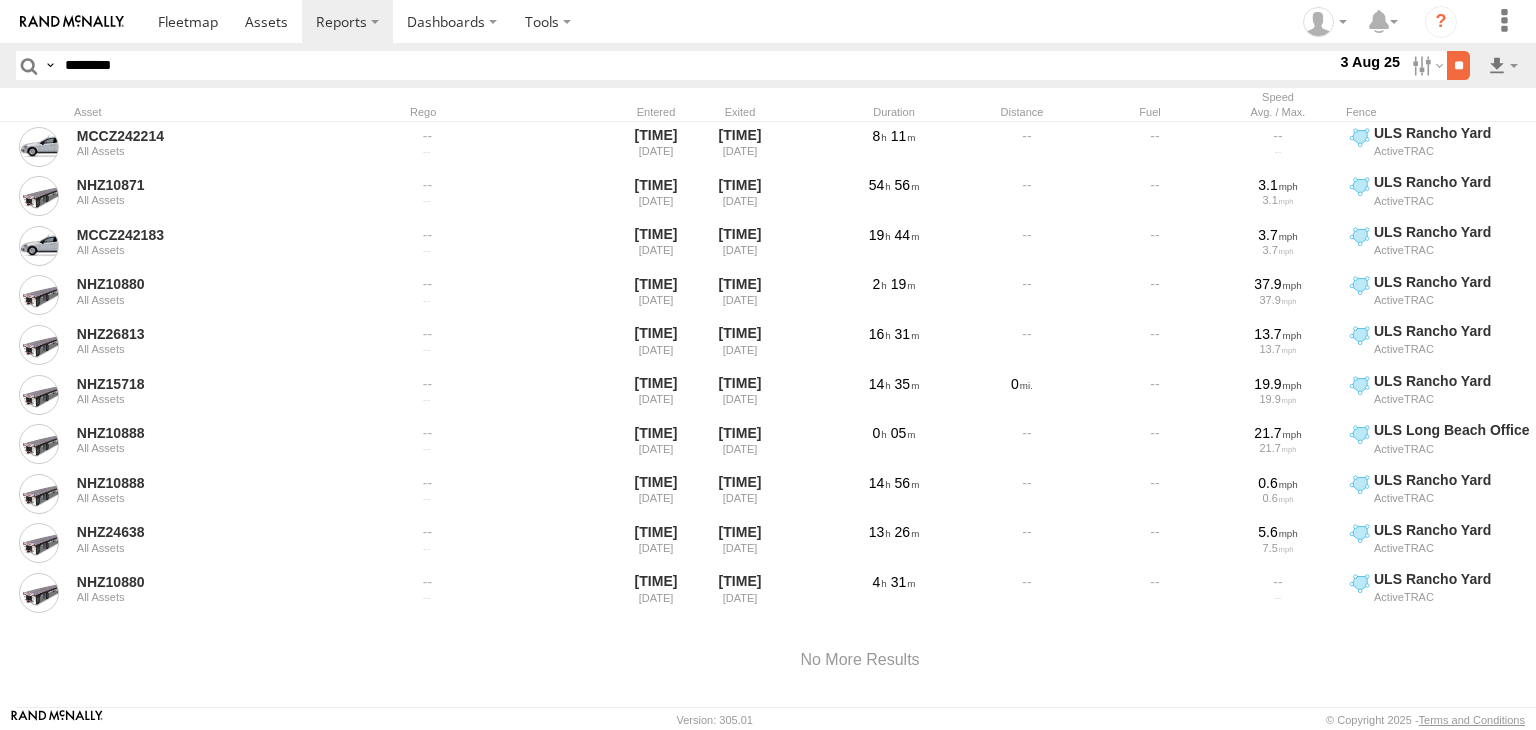 click on "**" at bounding box center (1458, 65) 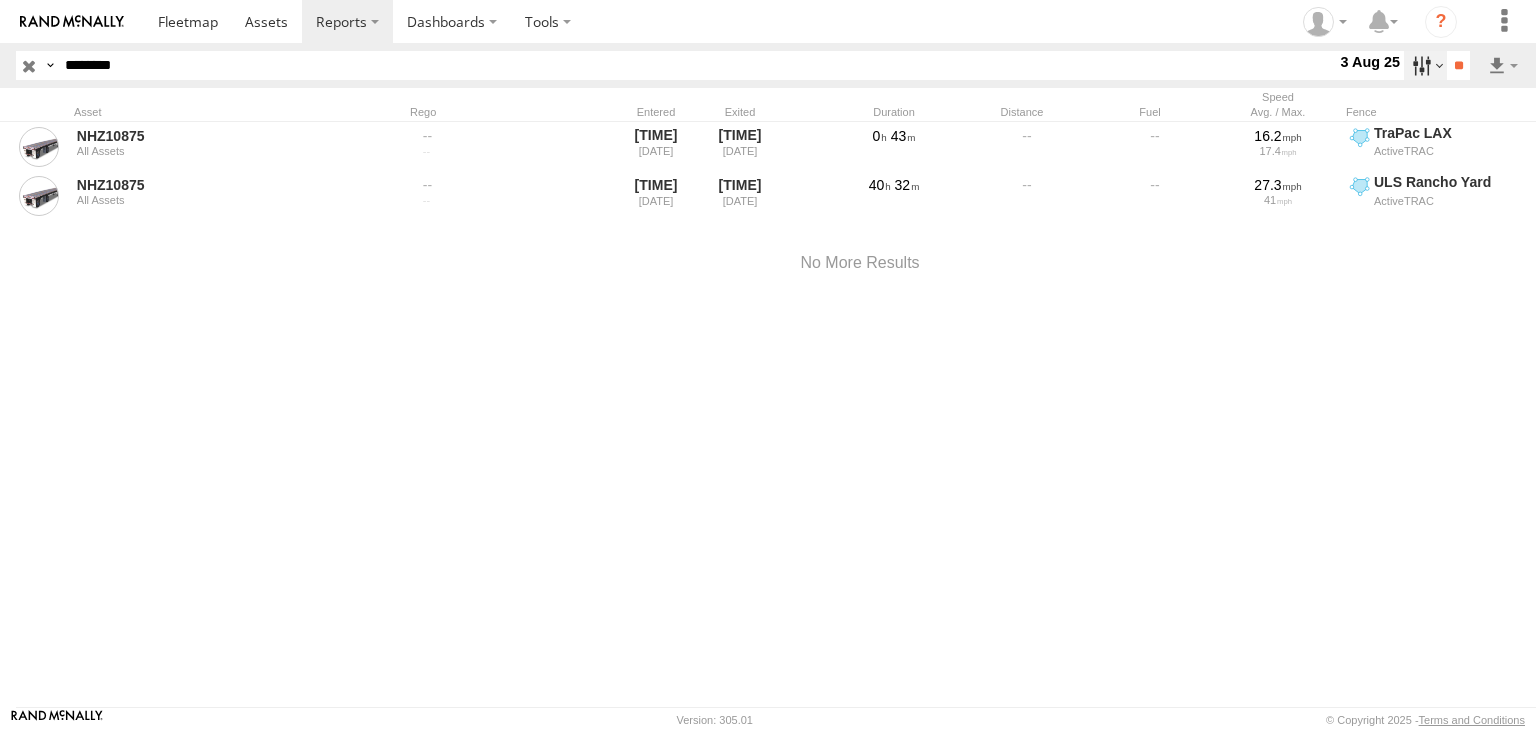 click at bounding box center (1425, 65) 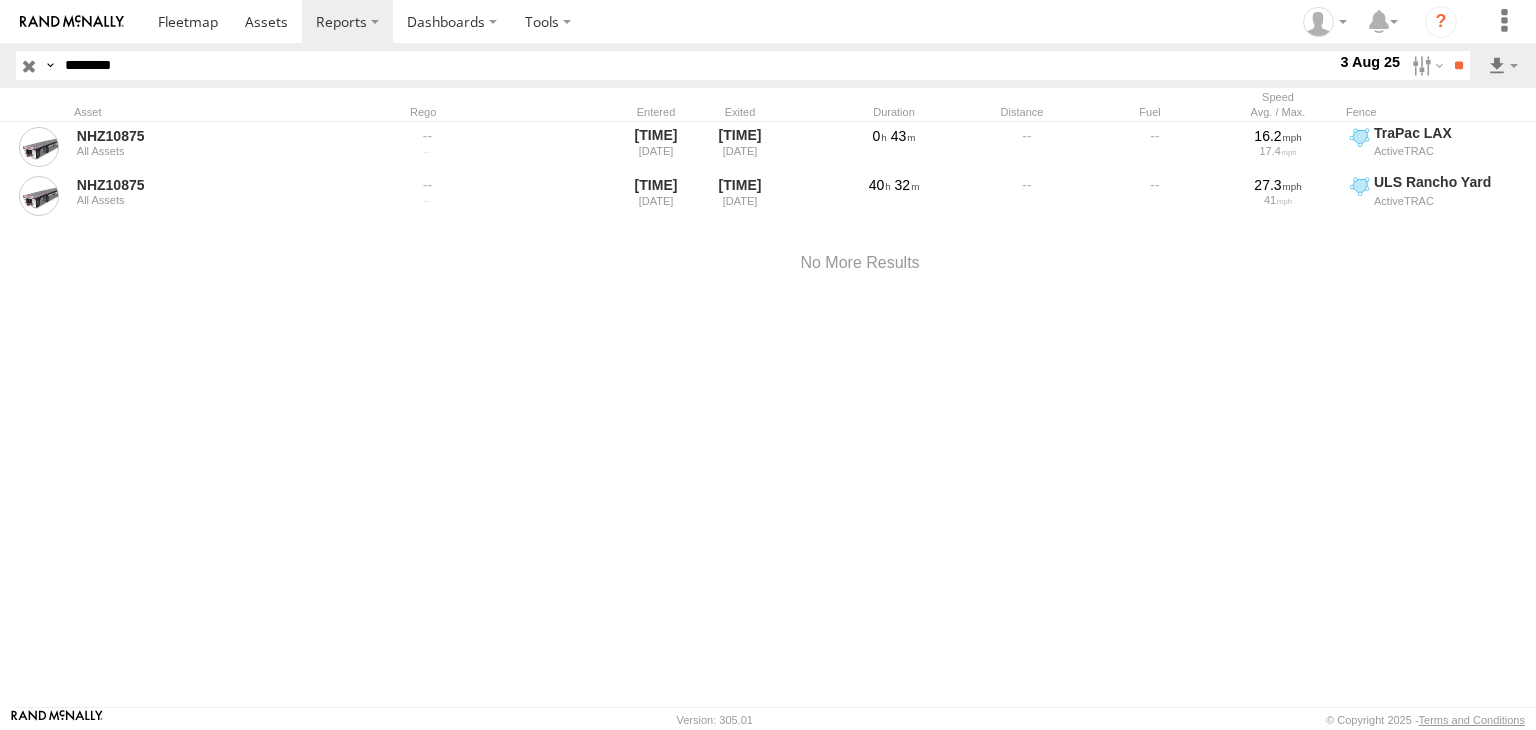 click at bounding box center (0, 0) 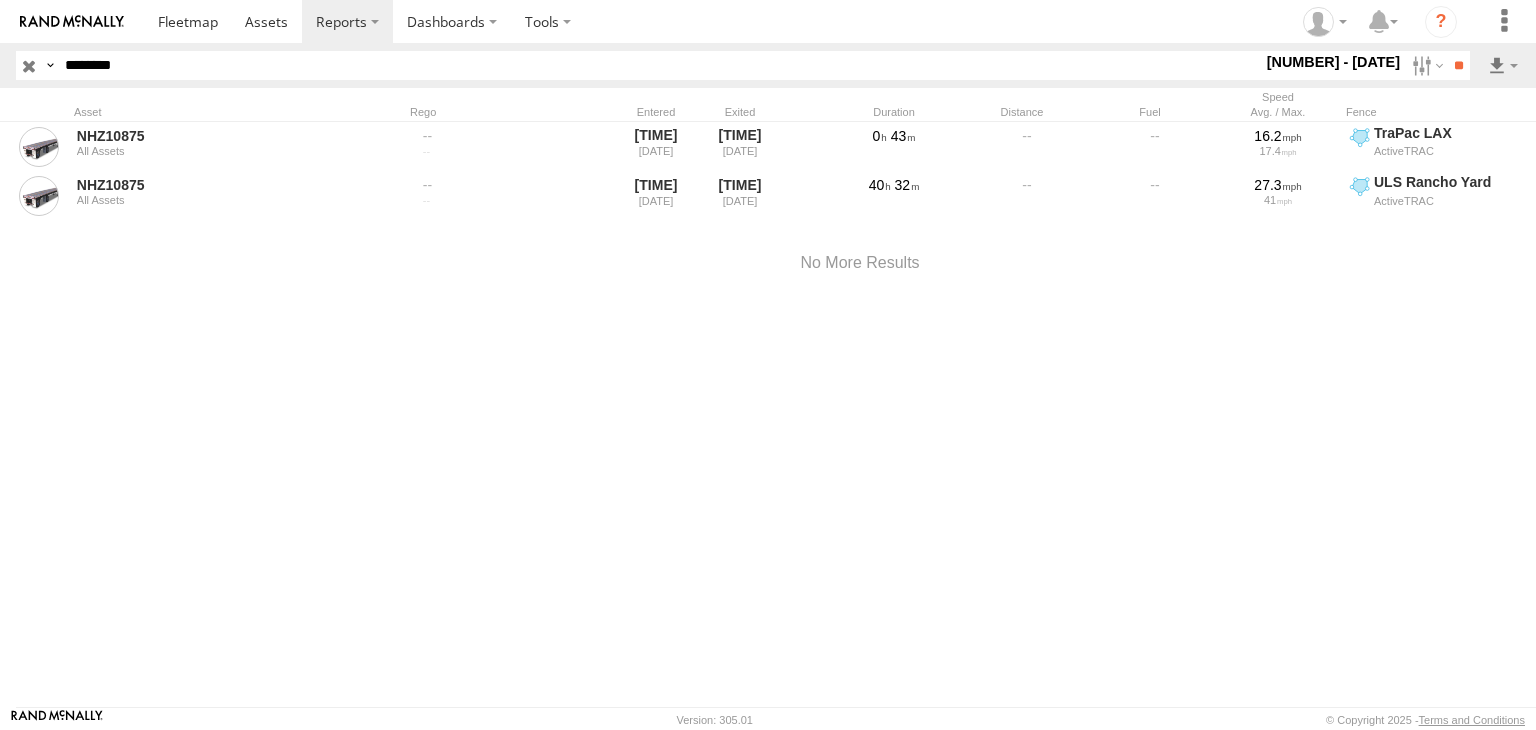 drag, startPoint x: 1420, startPoint y: 157, endPoint x: 1460, endPoint y: 123, distance: 52.49762 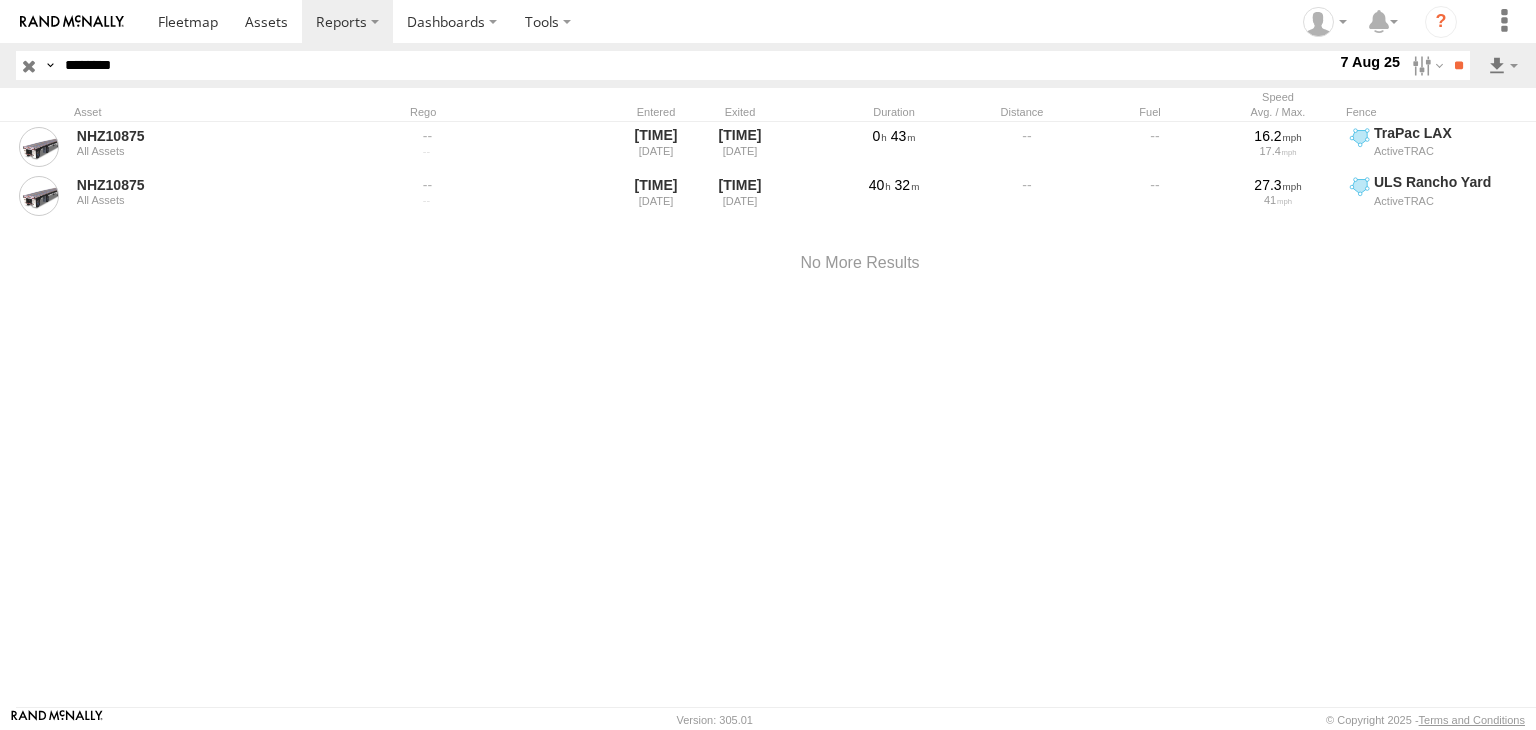 click on "7 Aug 25" at bounding box center (1370, 62) 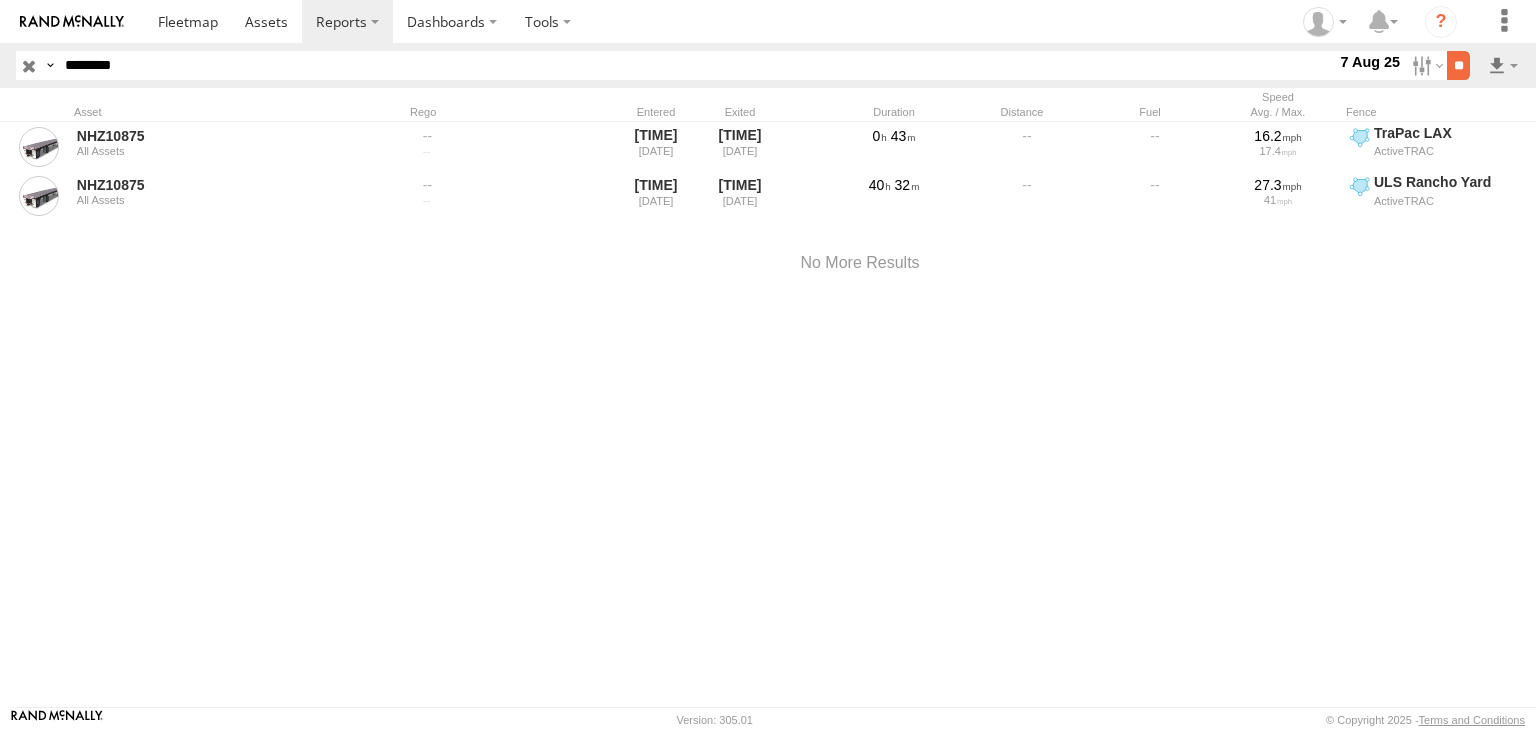 click on "**" at bounding box center (1458, 65) 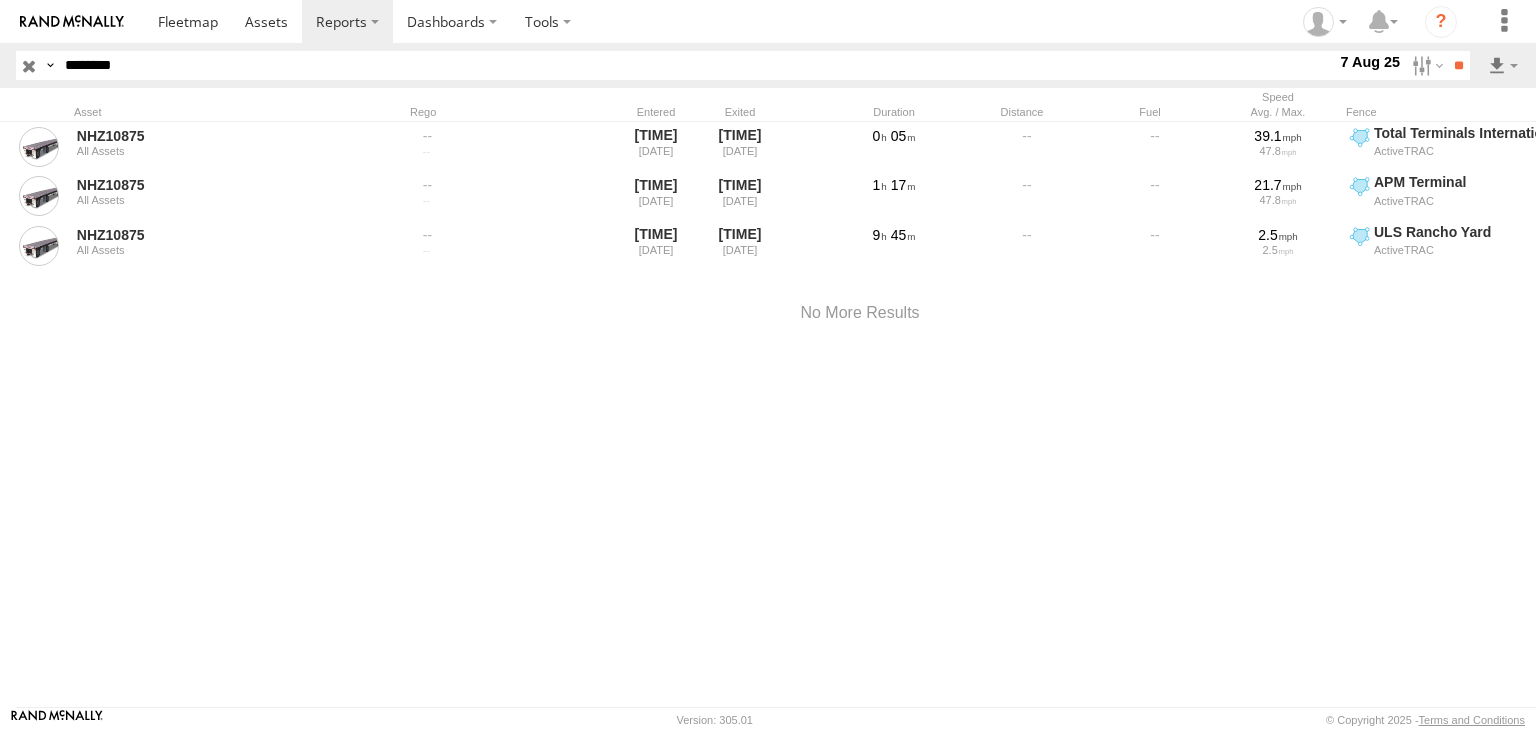 click at bounding box center (29, 65) 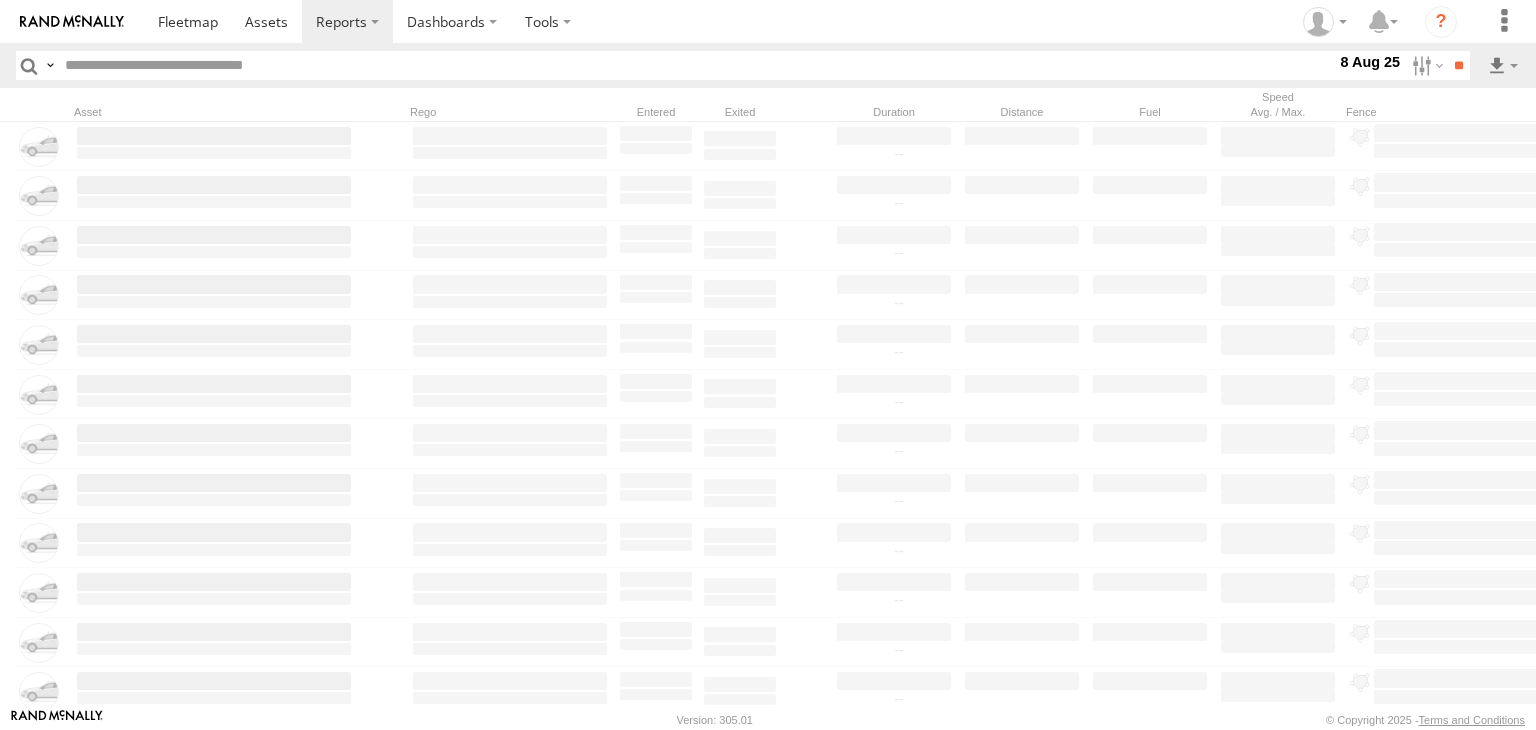 paste on "********" 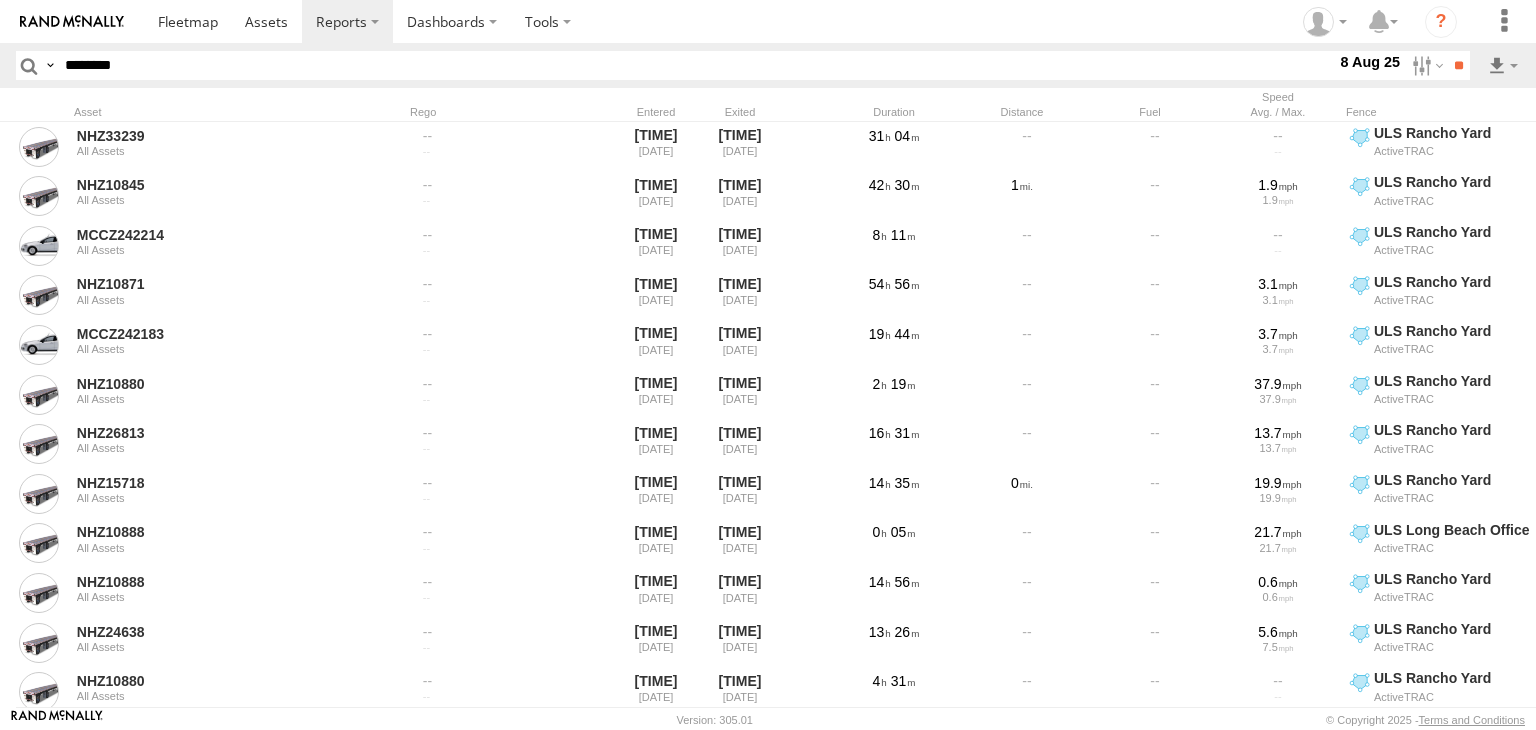 click on "********" at bounding box center [696, 65] 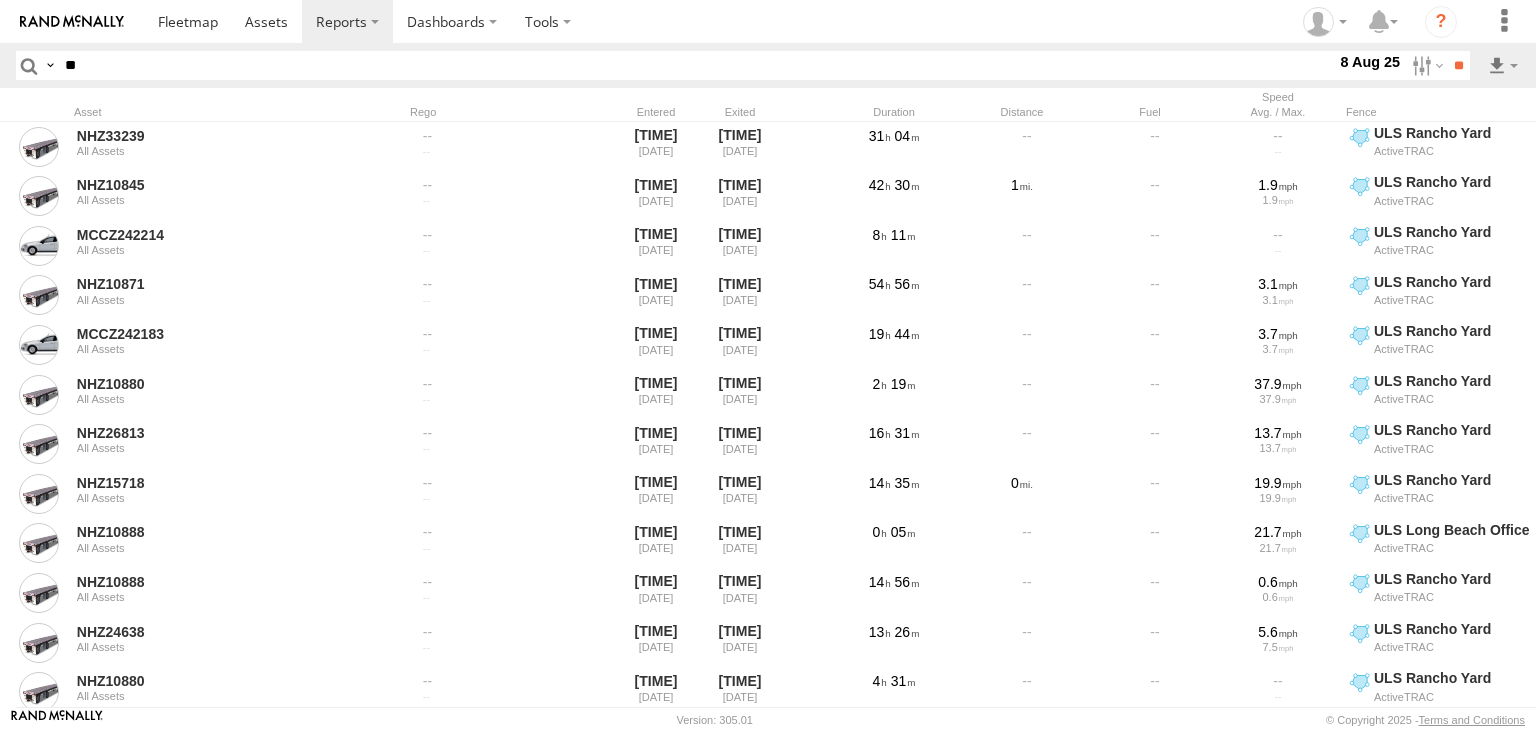 type on "*" 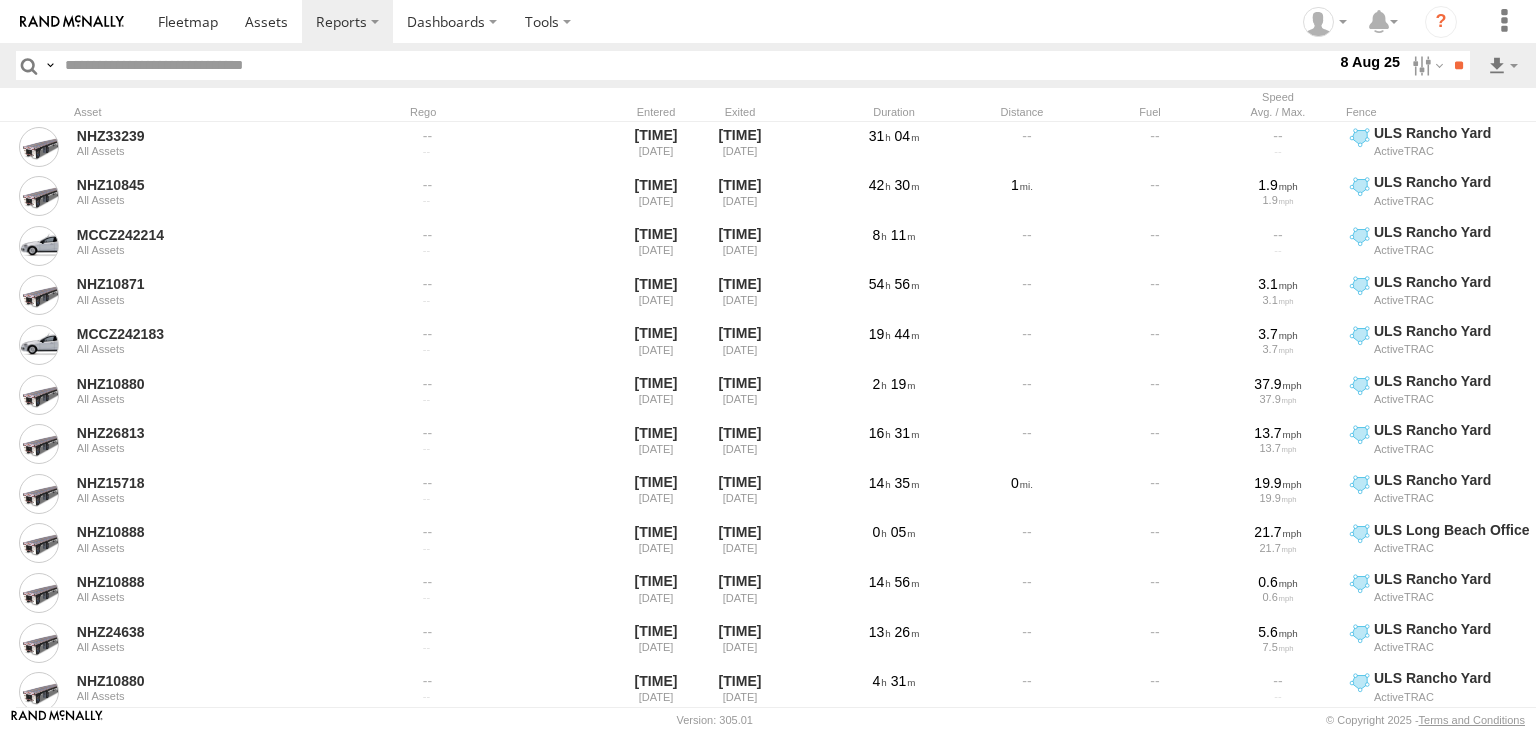paste on "********" 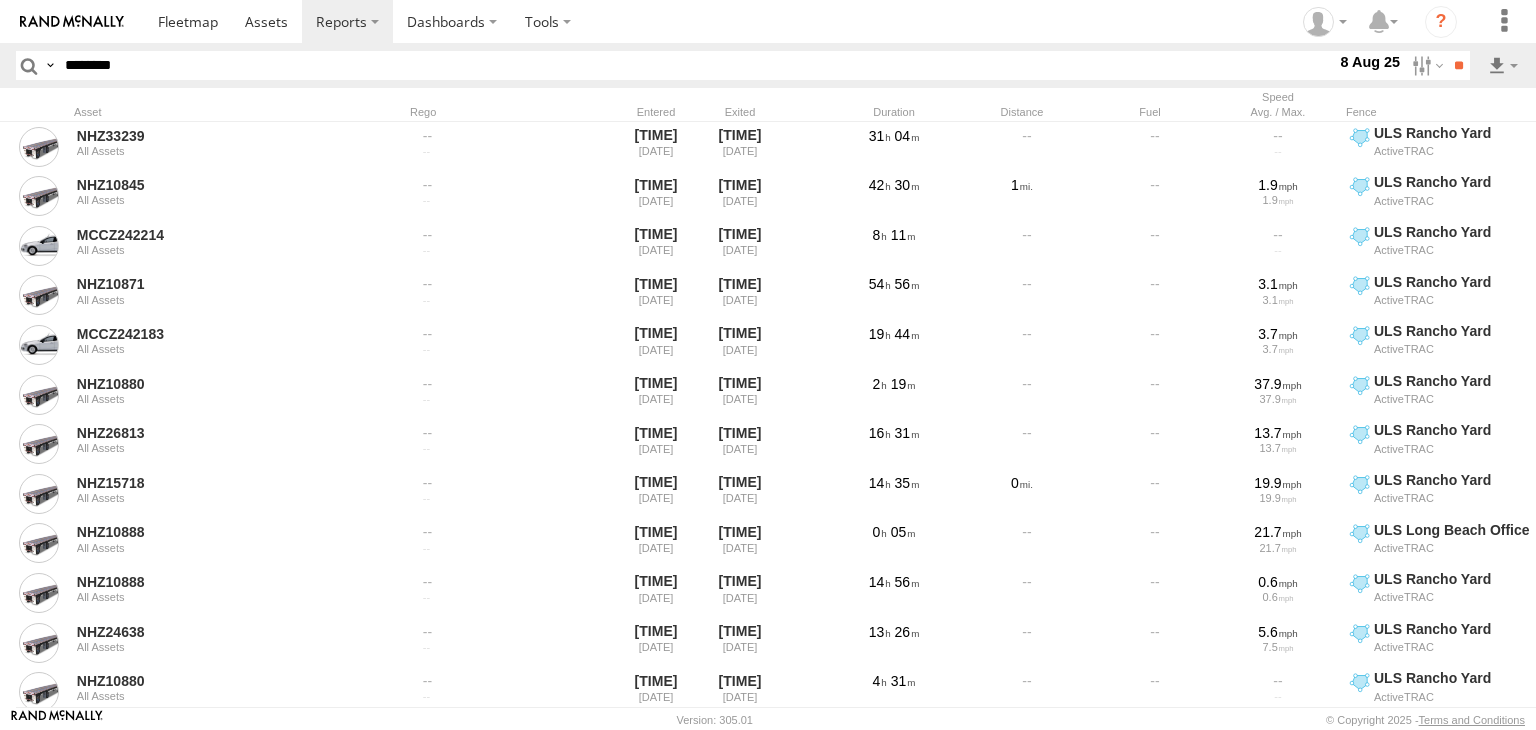 type on "********" 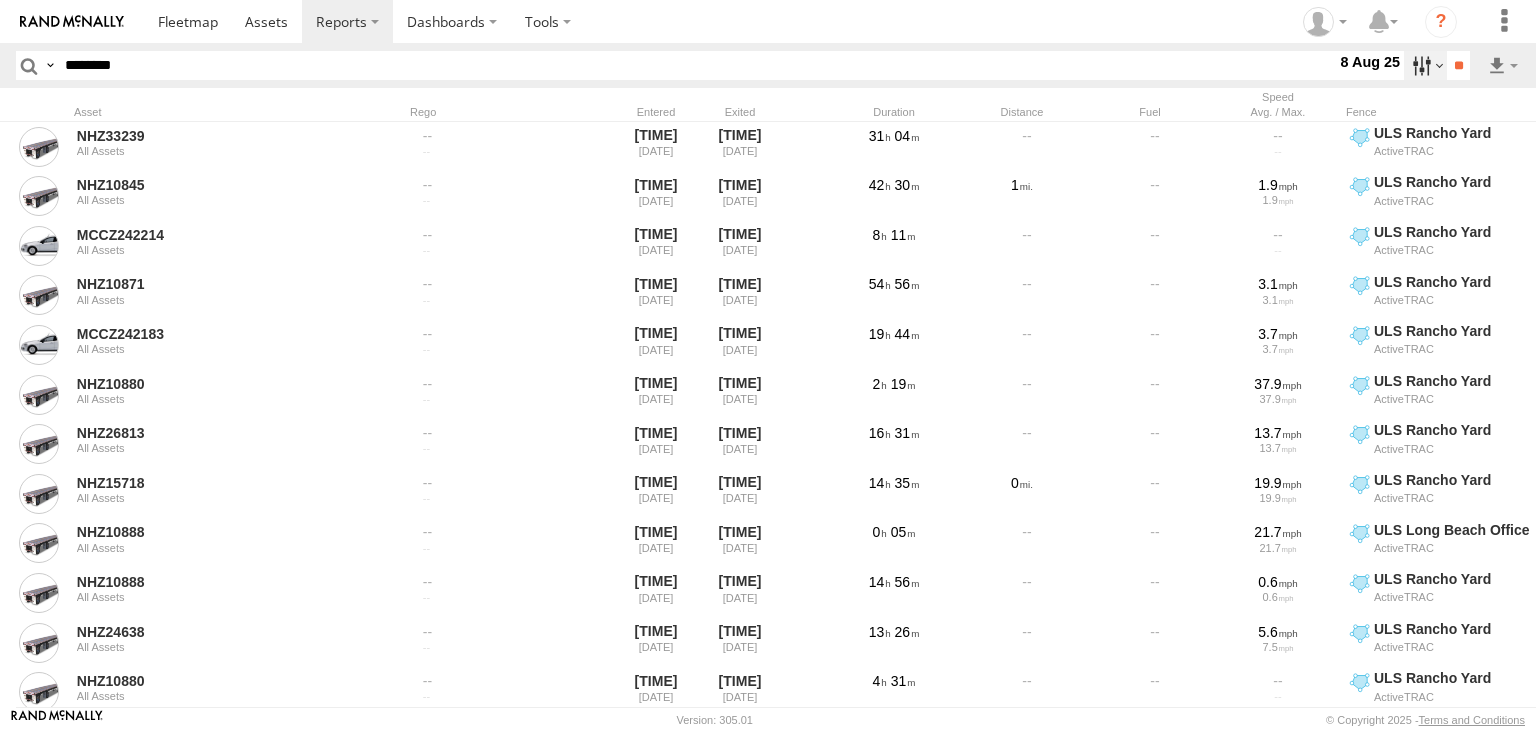 click at bounding box center (1425, 65) 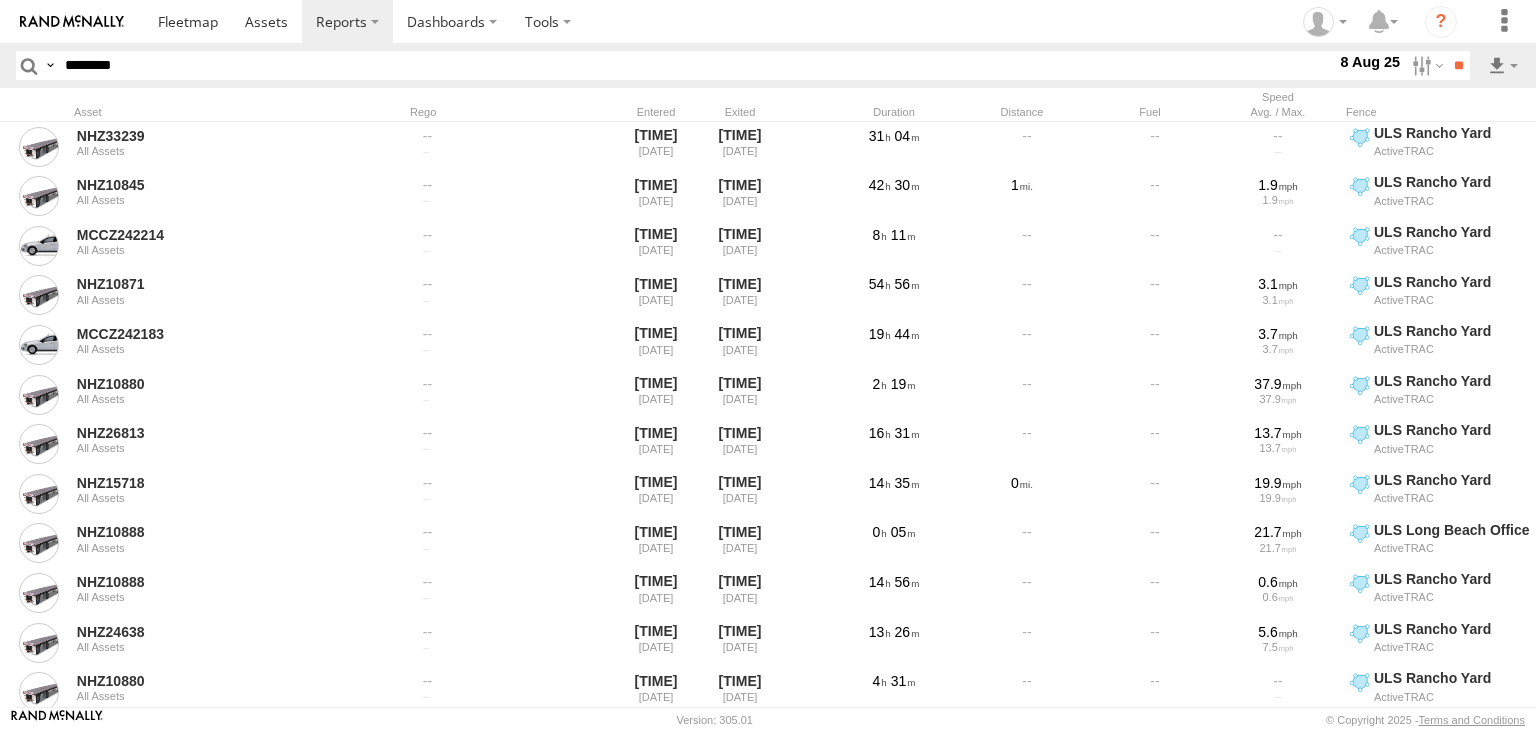 click at bounding box center (0, 0) 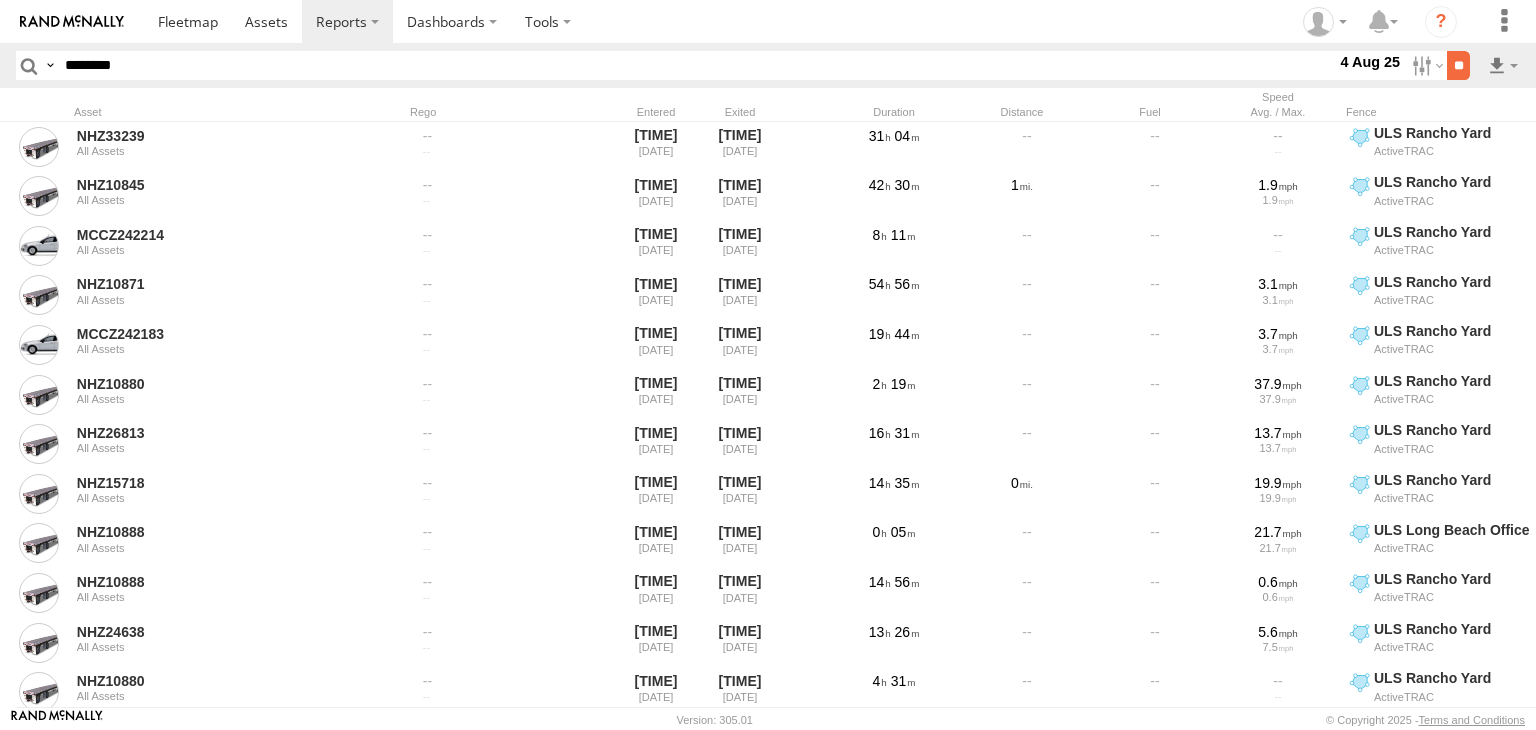 click on "**" at bounding box center (1458, 65) 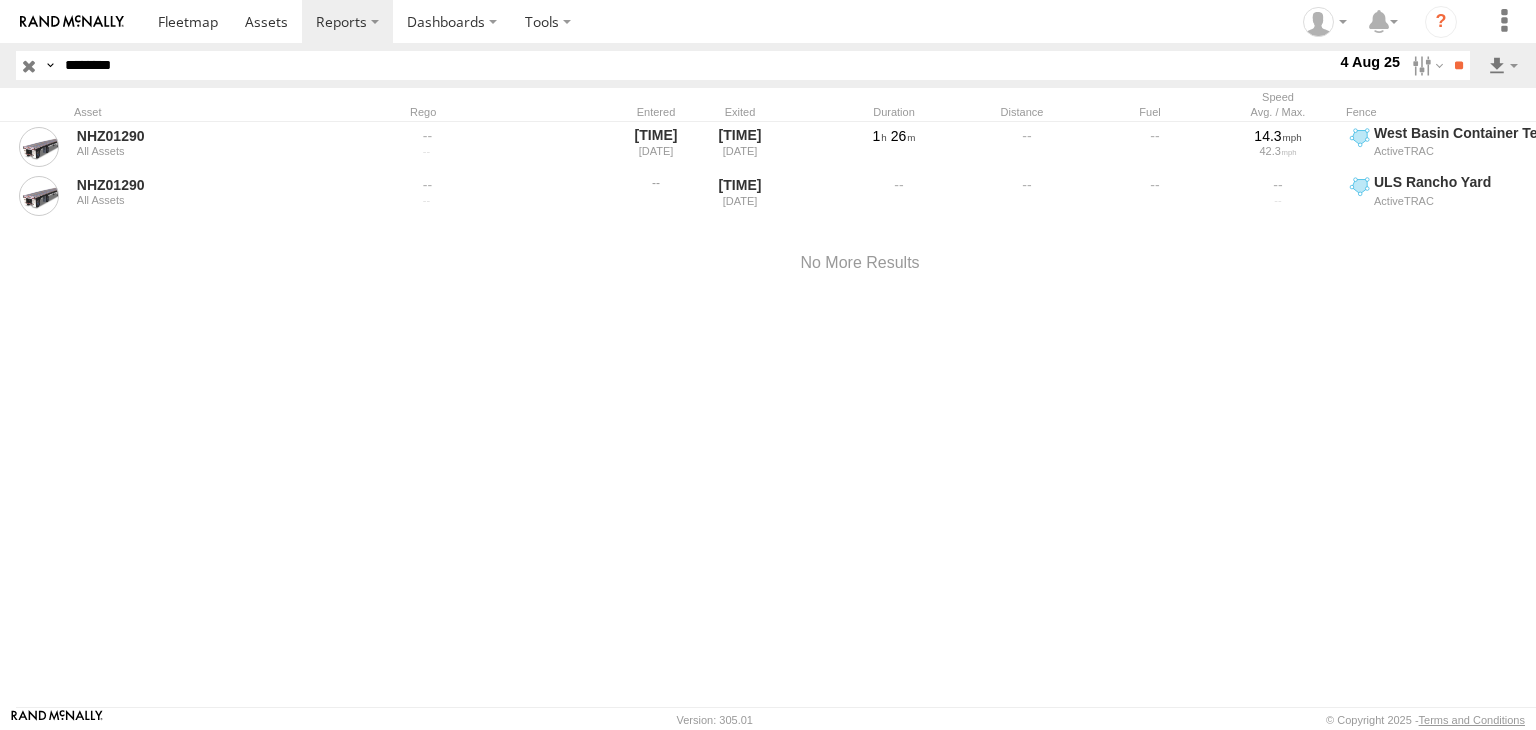 click at bounding box center [29, 65] 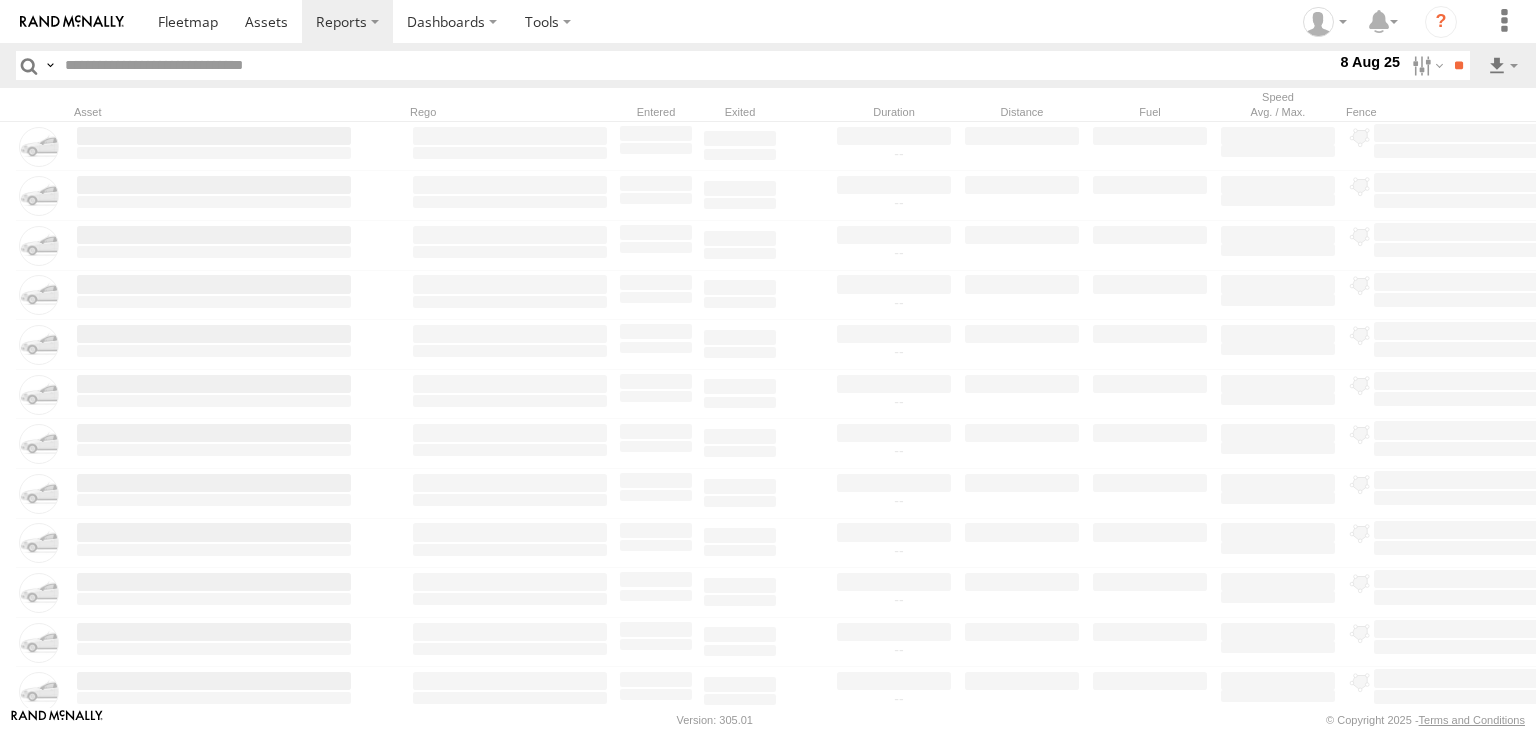 paste on "********" 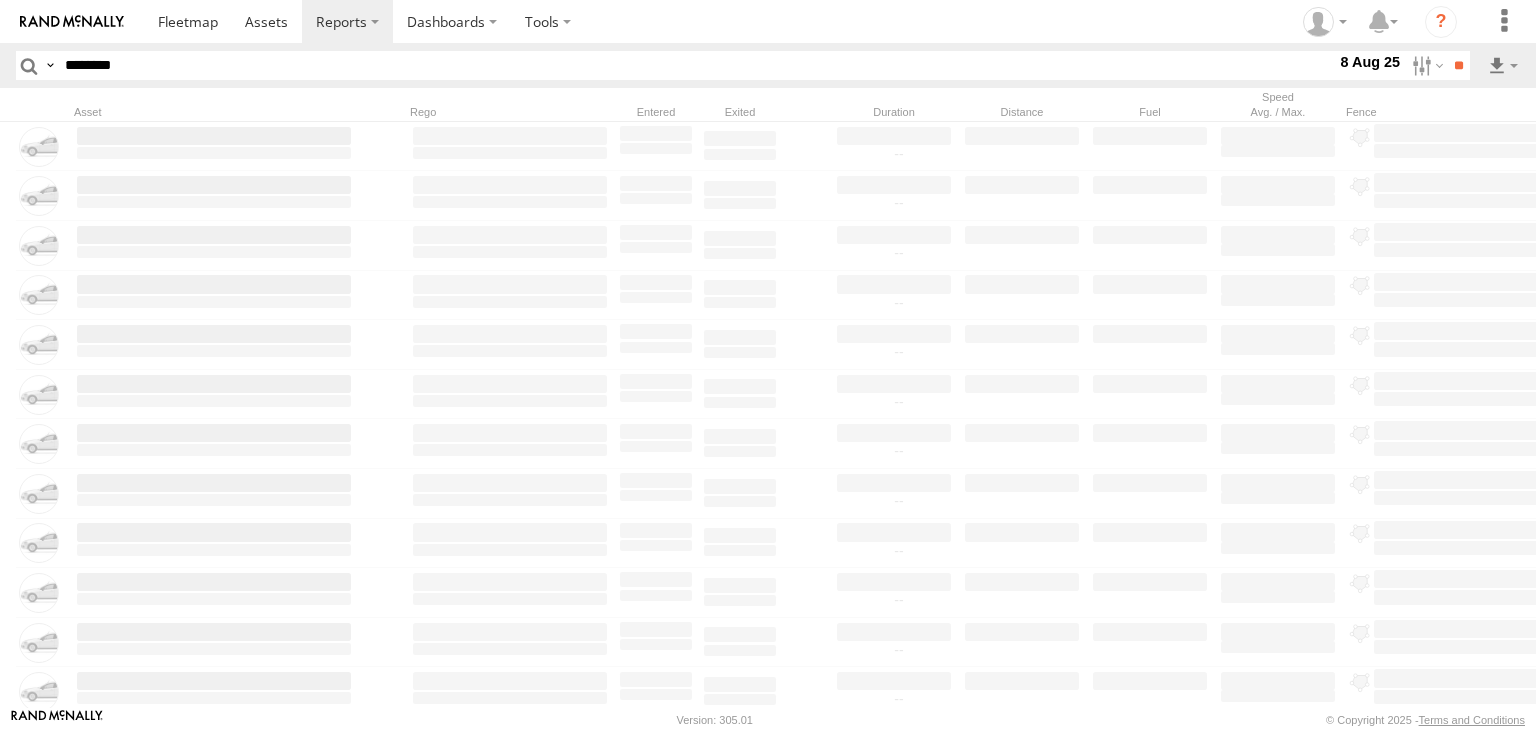 type on "********" 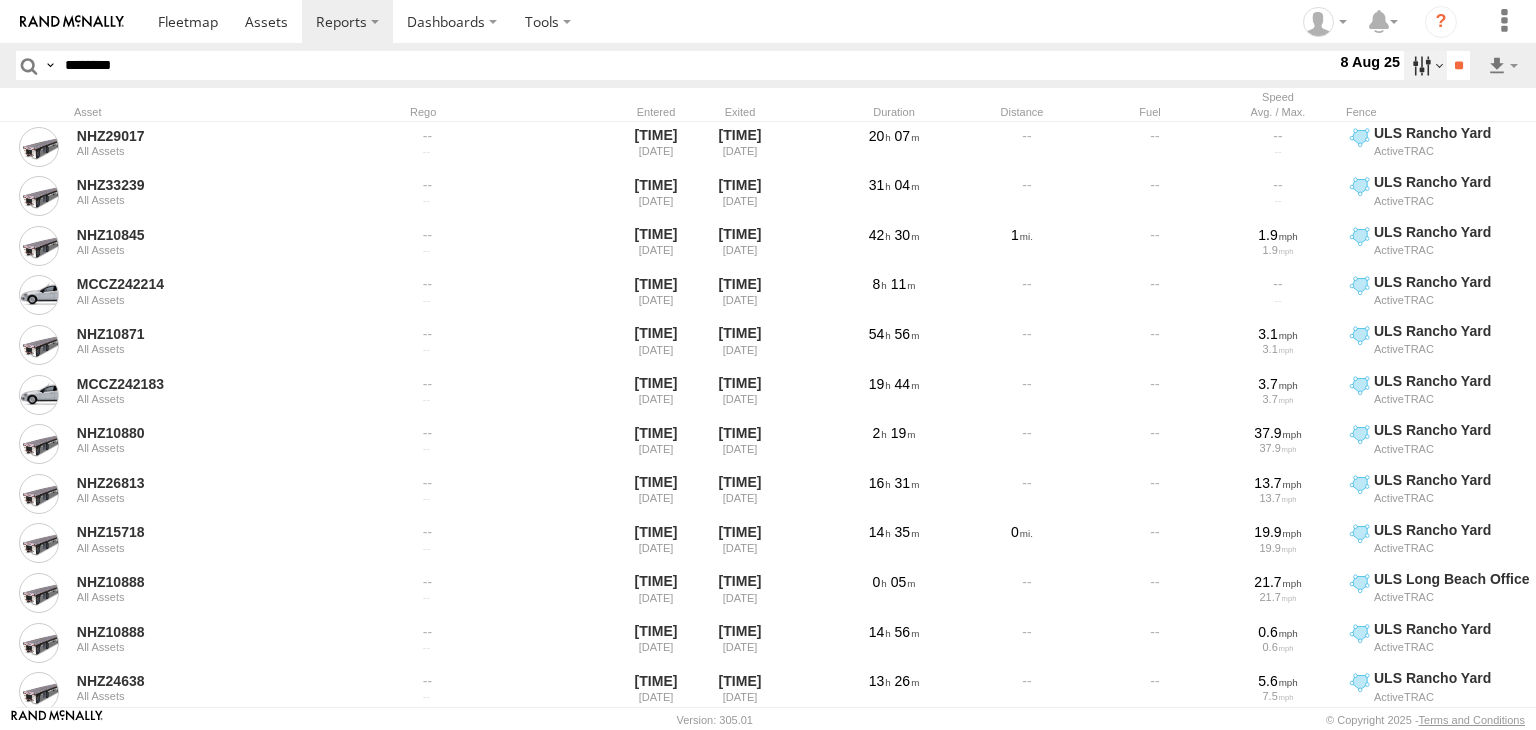 click at bounding box center [1425, 65] 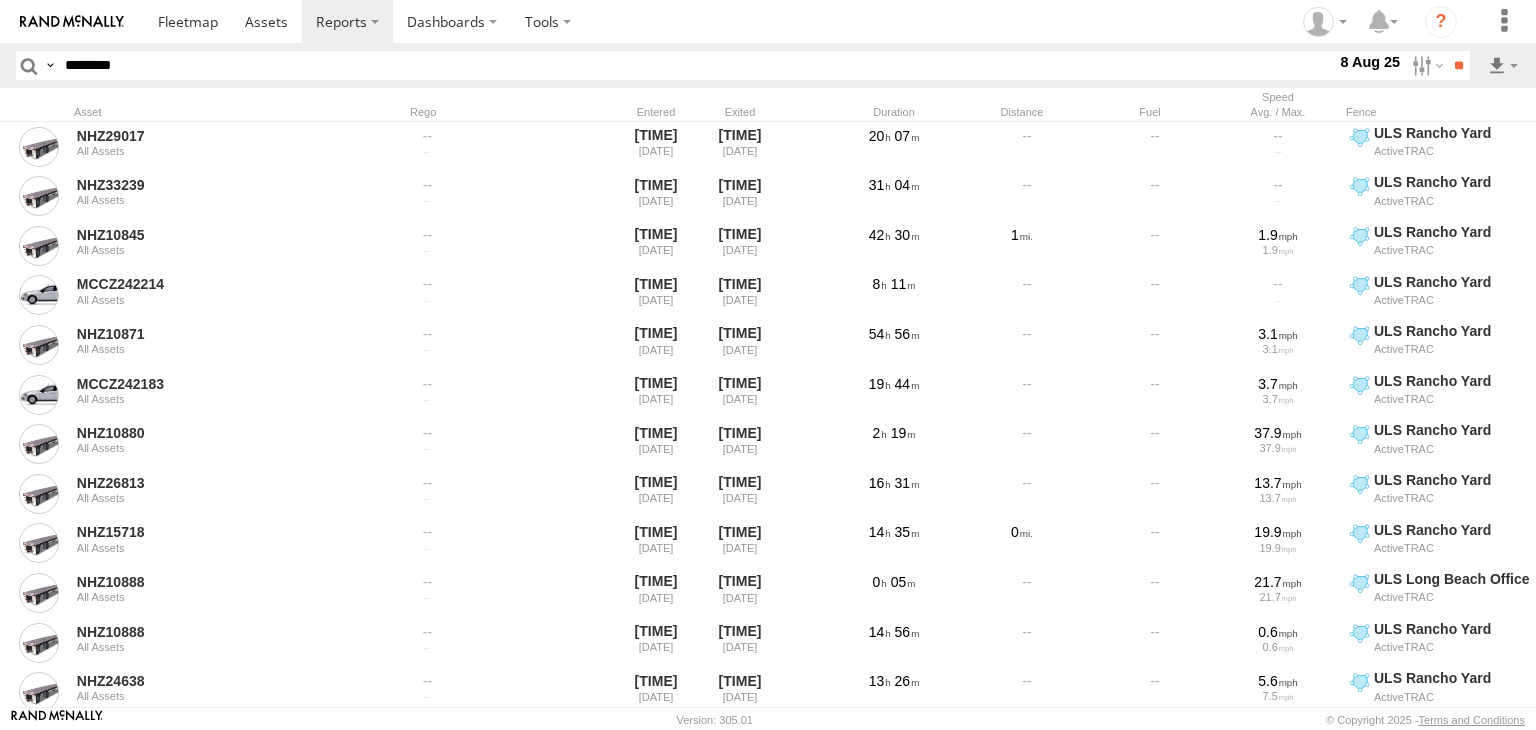 click at bounding box center (0, 0) 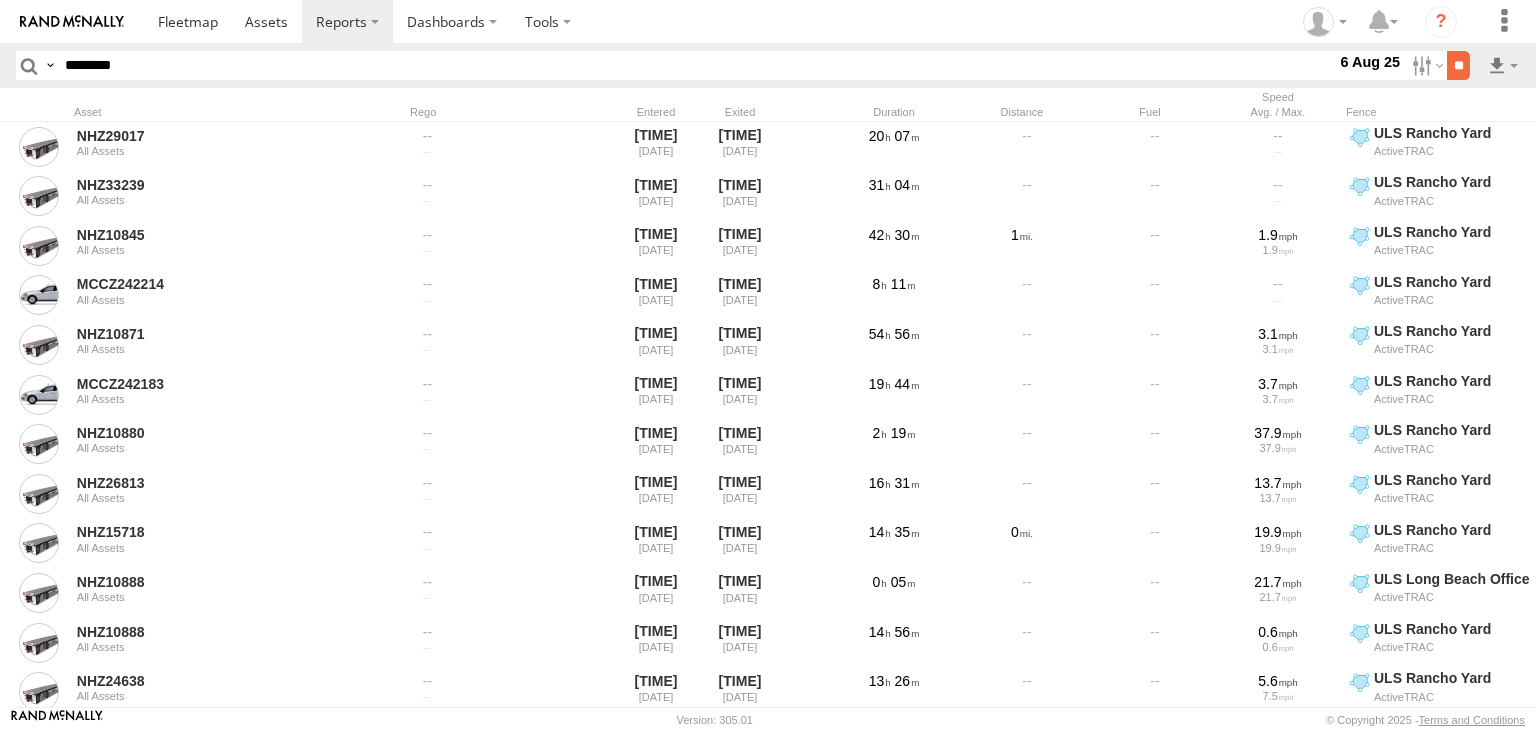 click on "**" at bounding box center (1458, 65) 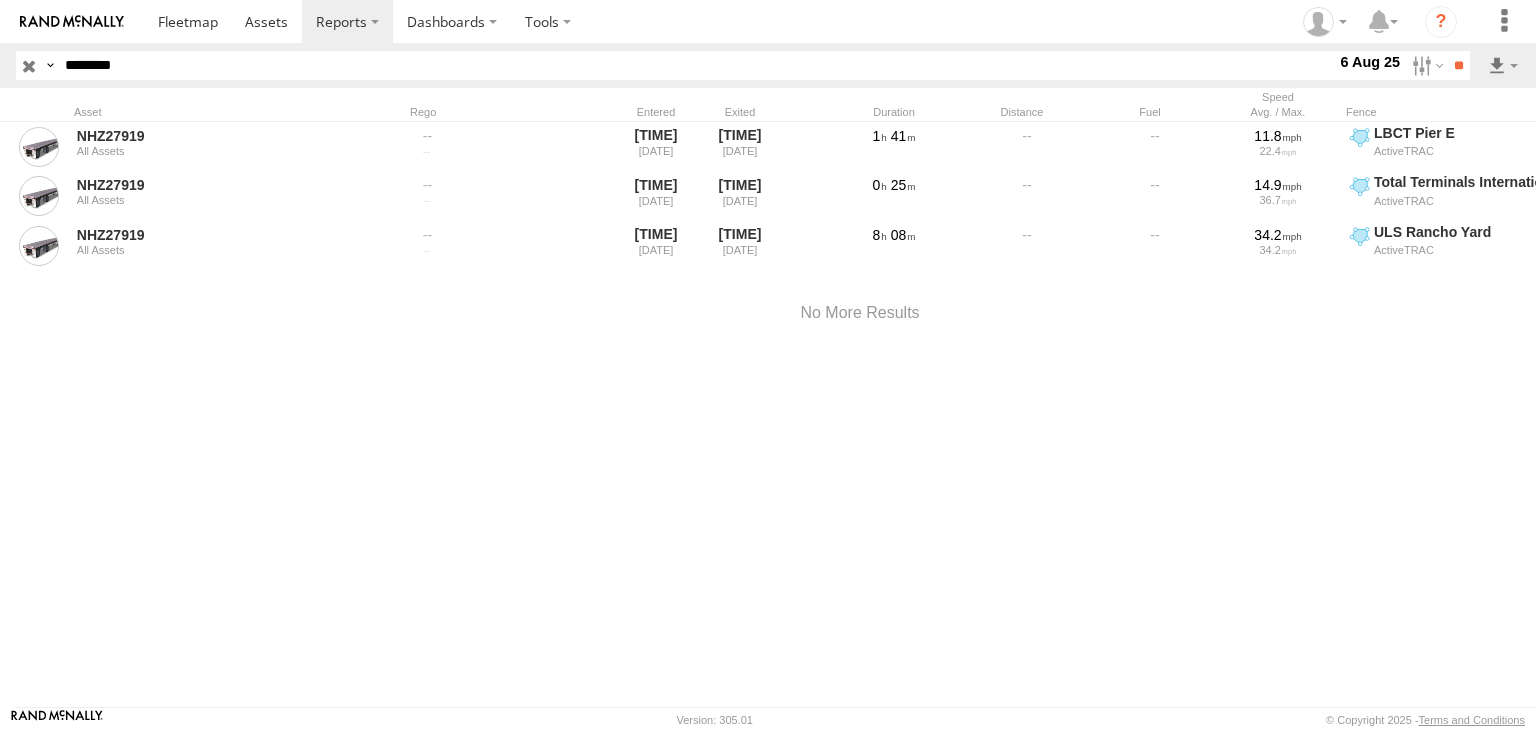 click at bounding box center (29, 65) 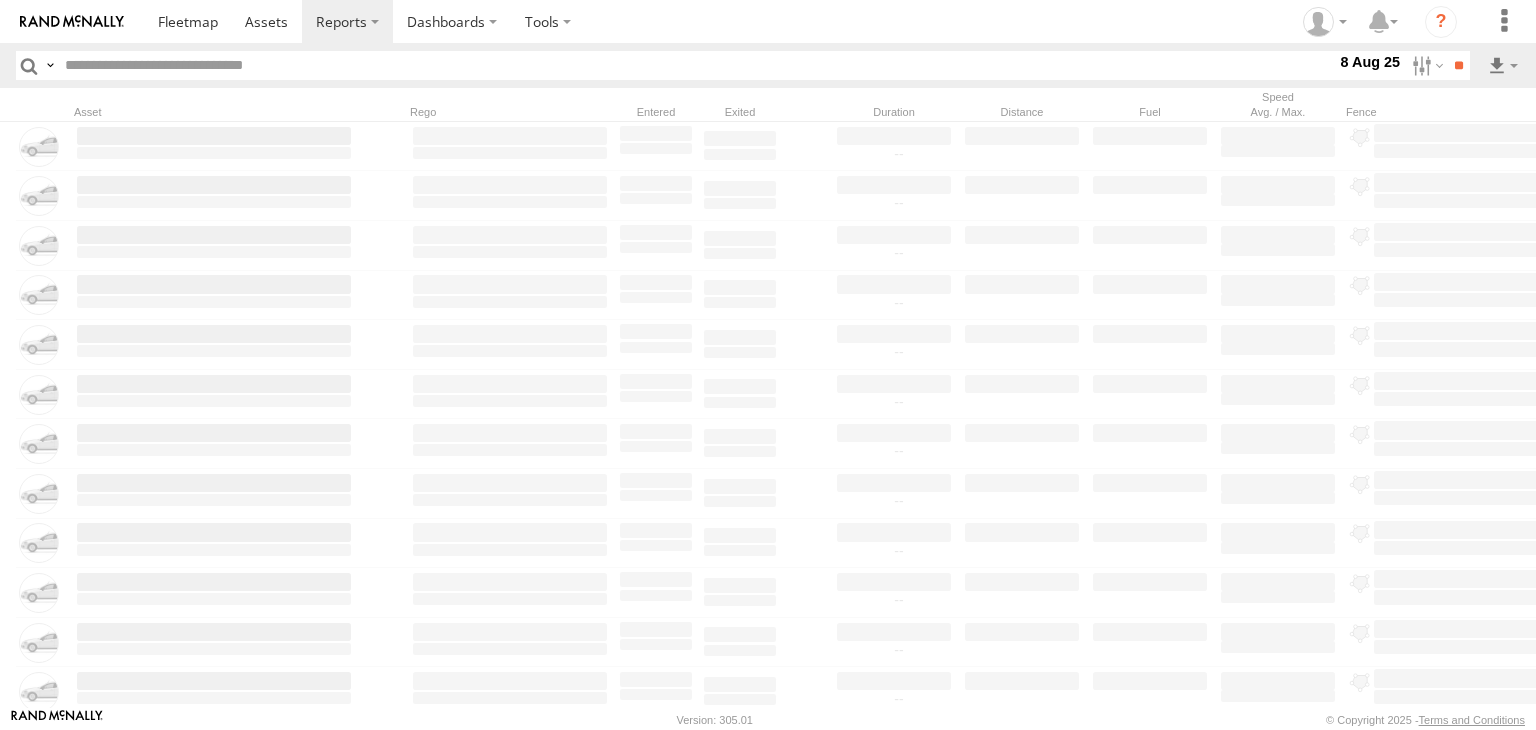paste on "********" 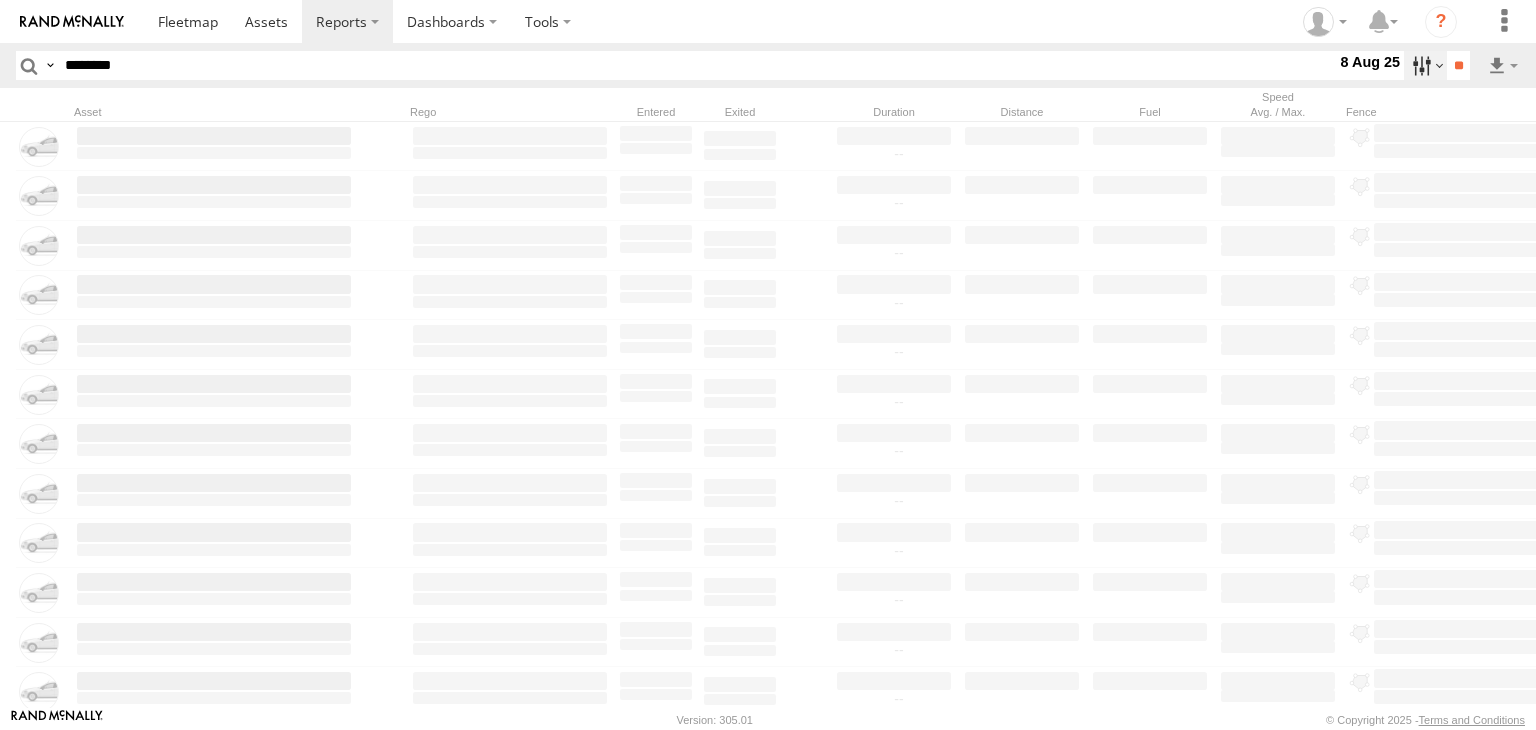 type on "********" 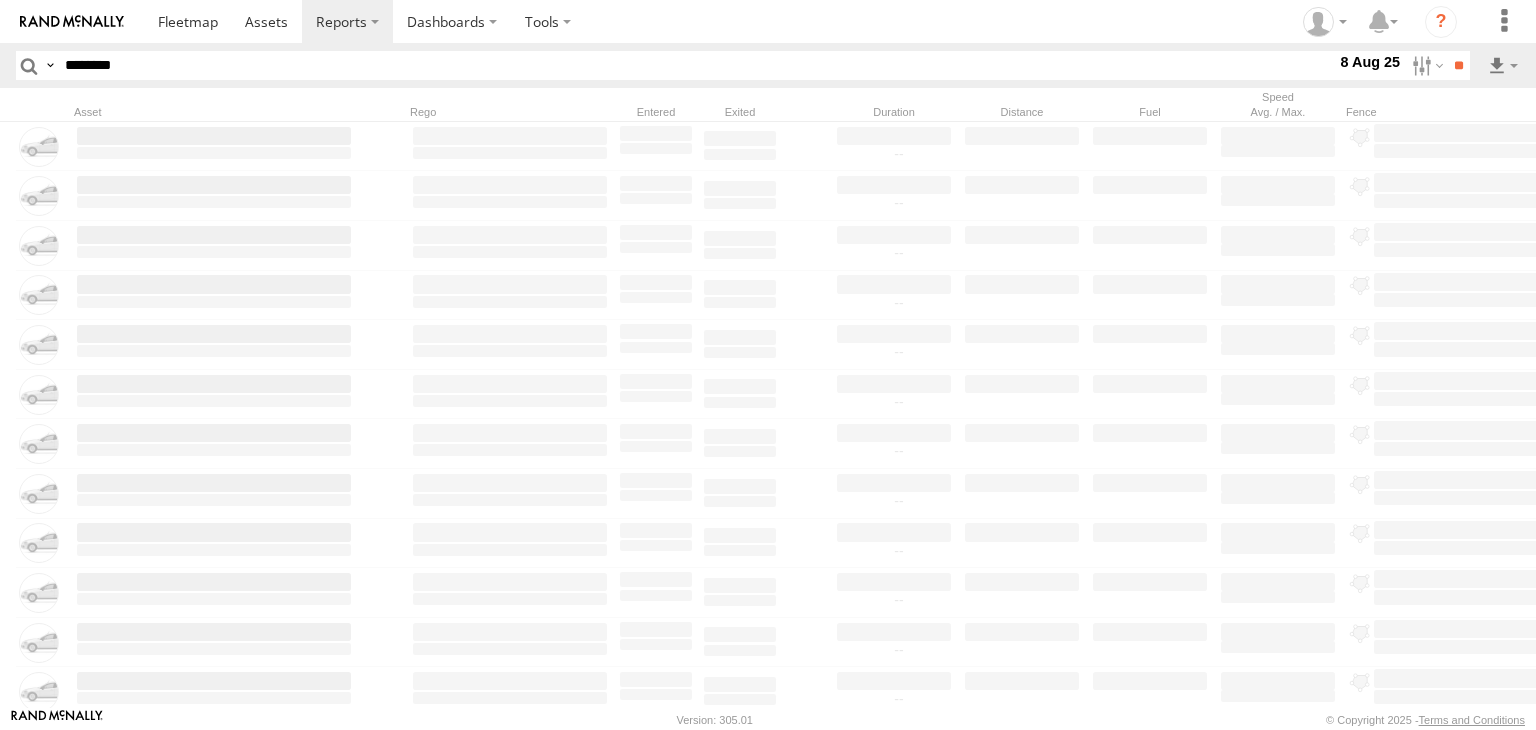 click at bounding box center (0, 0) 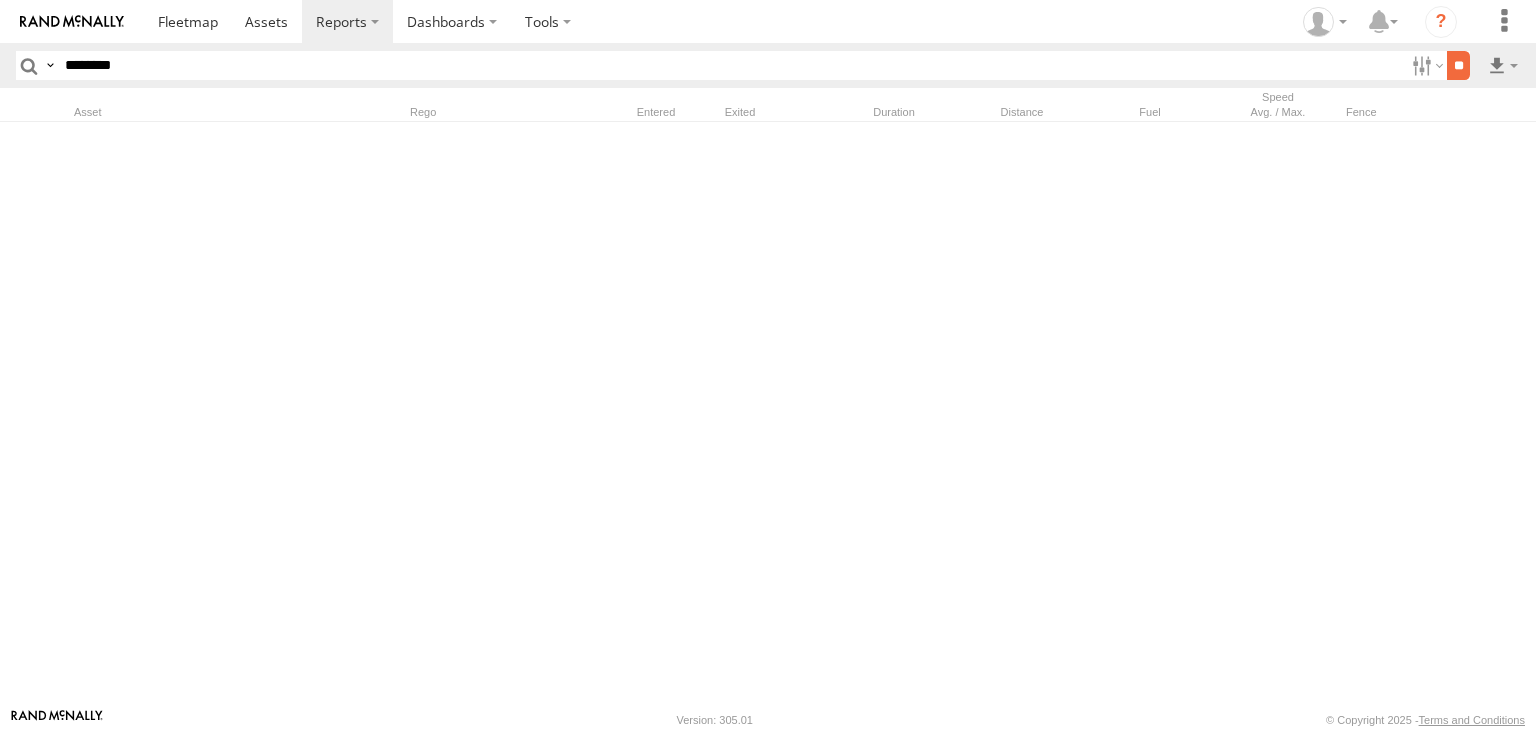 click on "**" at bounding box center (1458, 65) 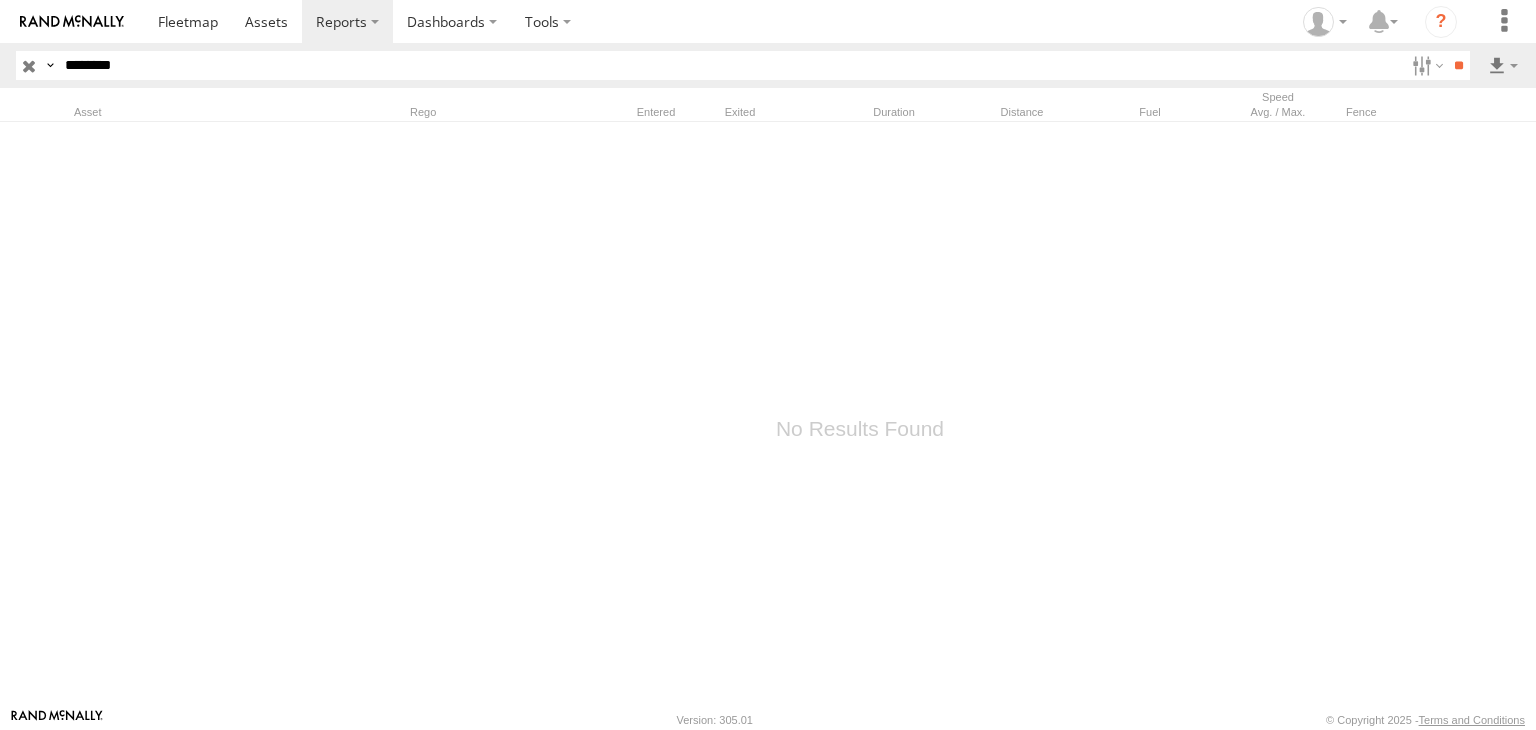 click at bounding box center (29, 65) 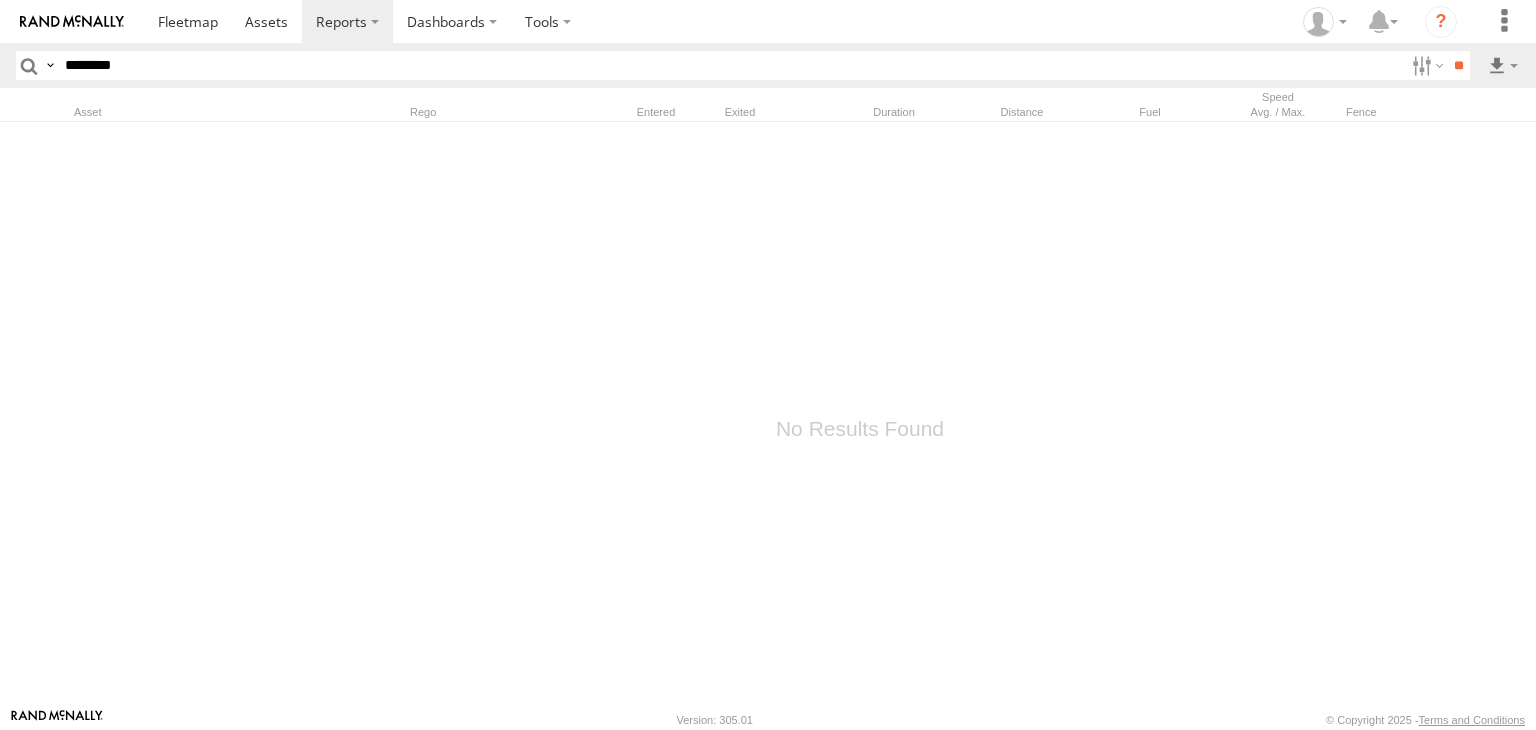 click on "********" at bounding box center [730, 65] 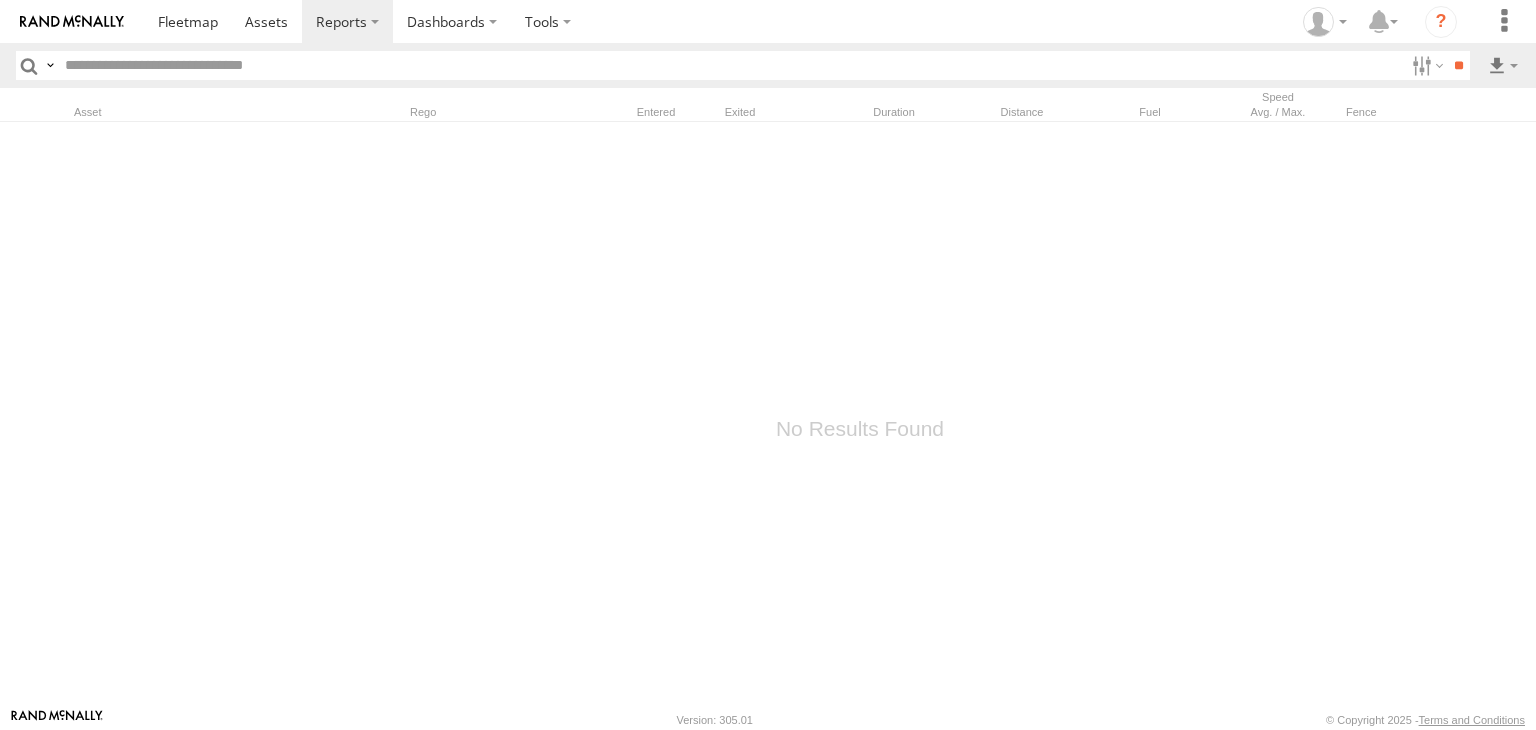 paste on "********" 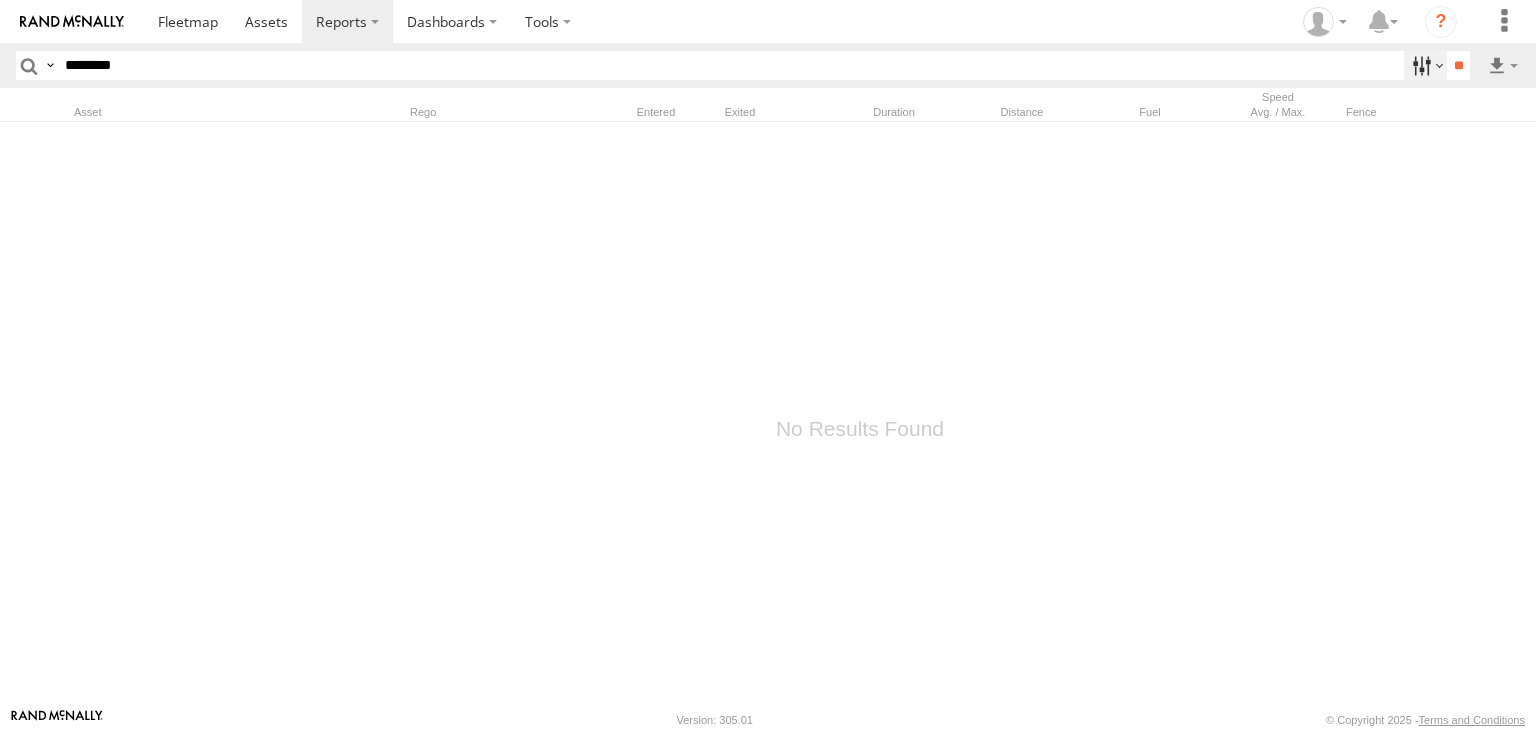 type on "********" 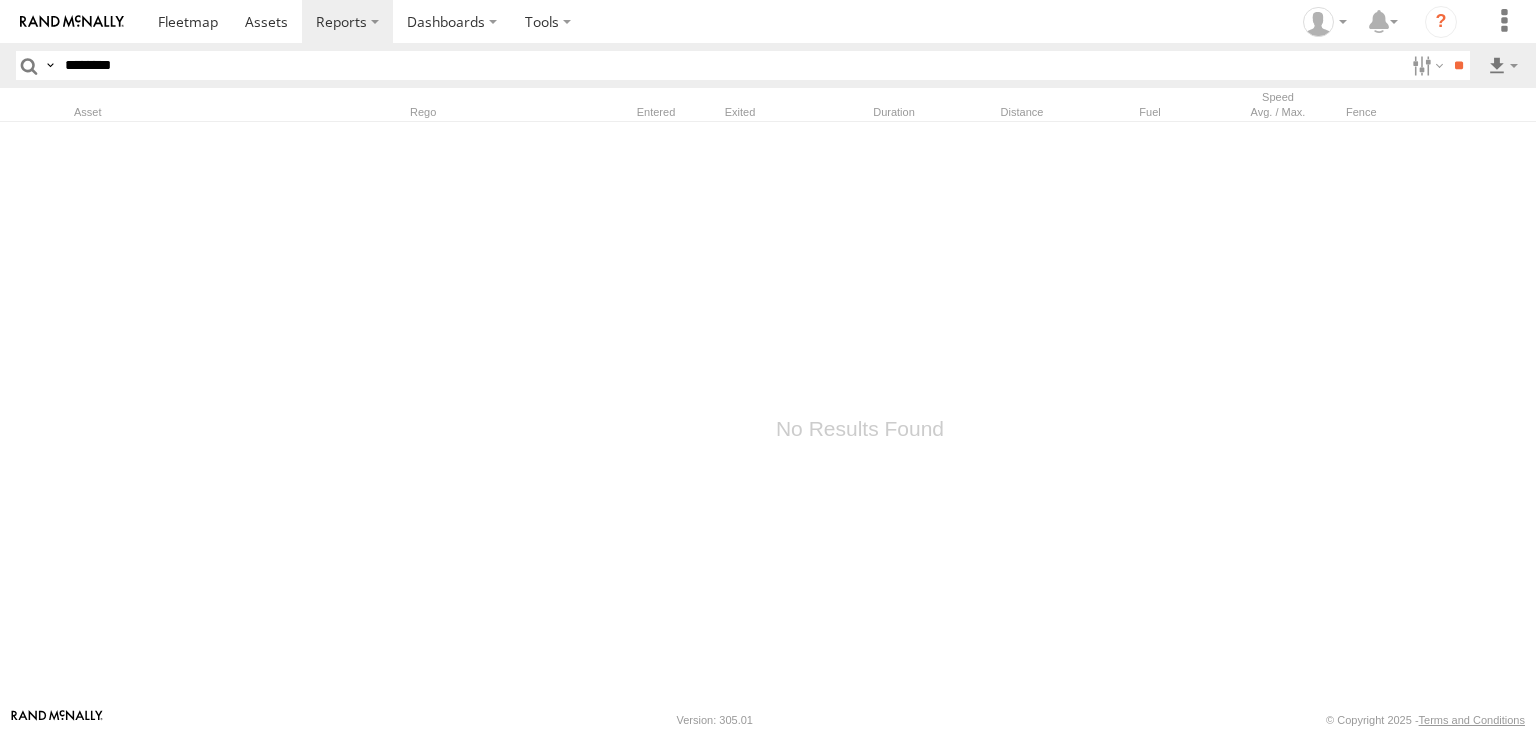 click at bounding box center [0, 0] 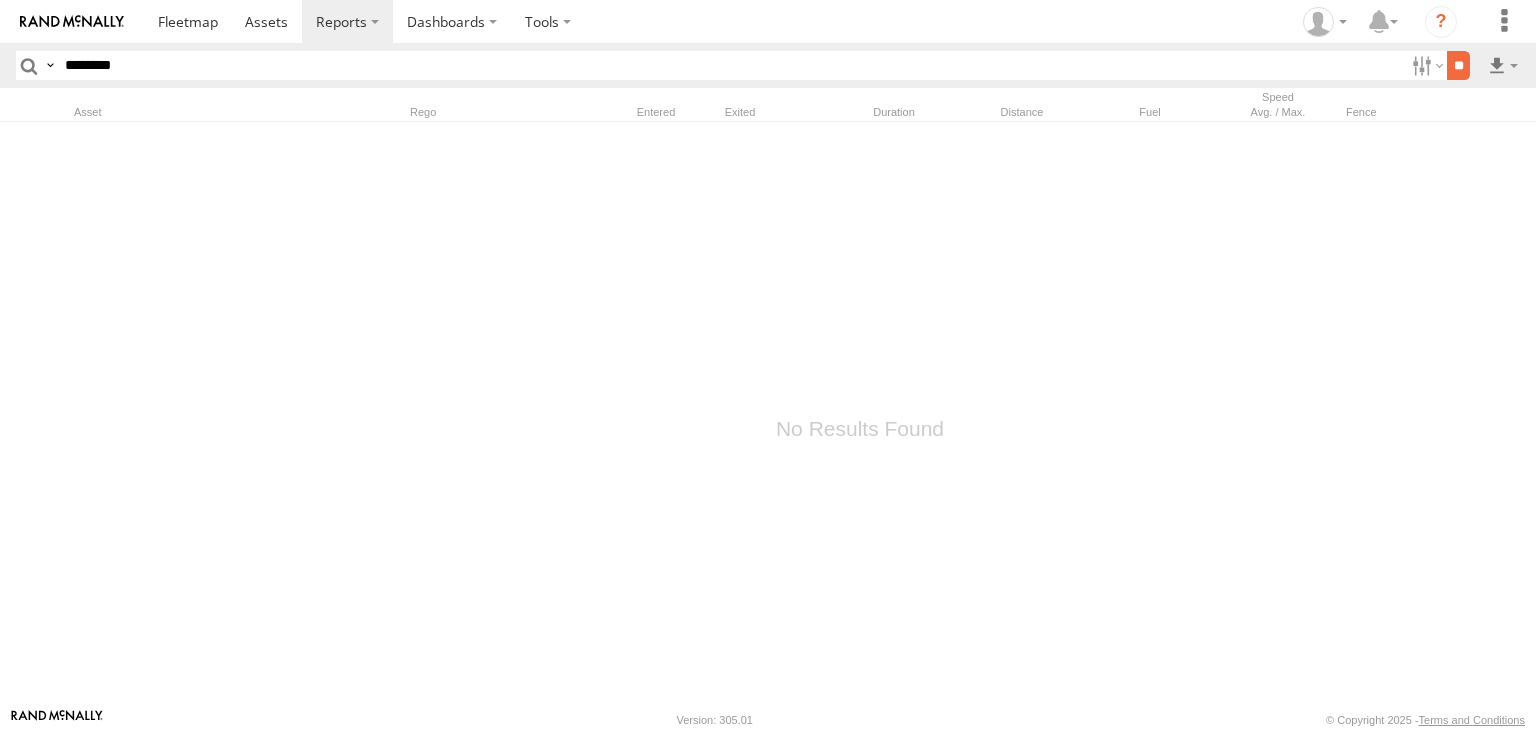 click on "**" at bounding box center [1458, 65] 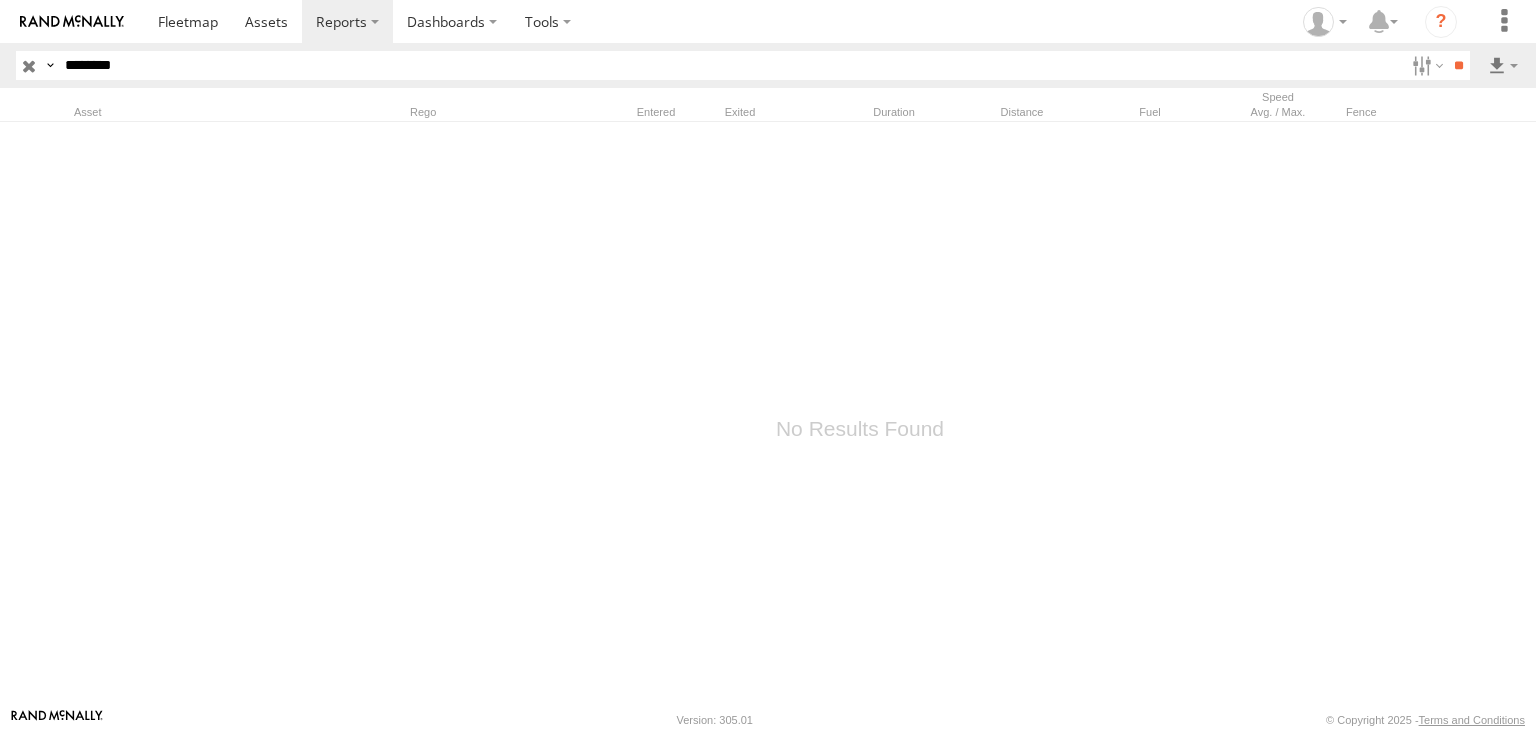 click at bounding box center [29, 65] 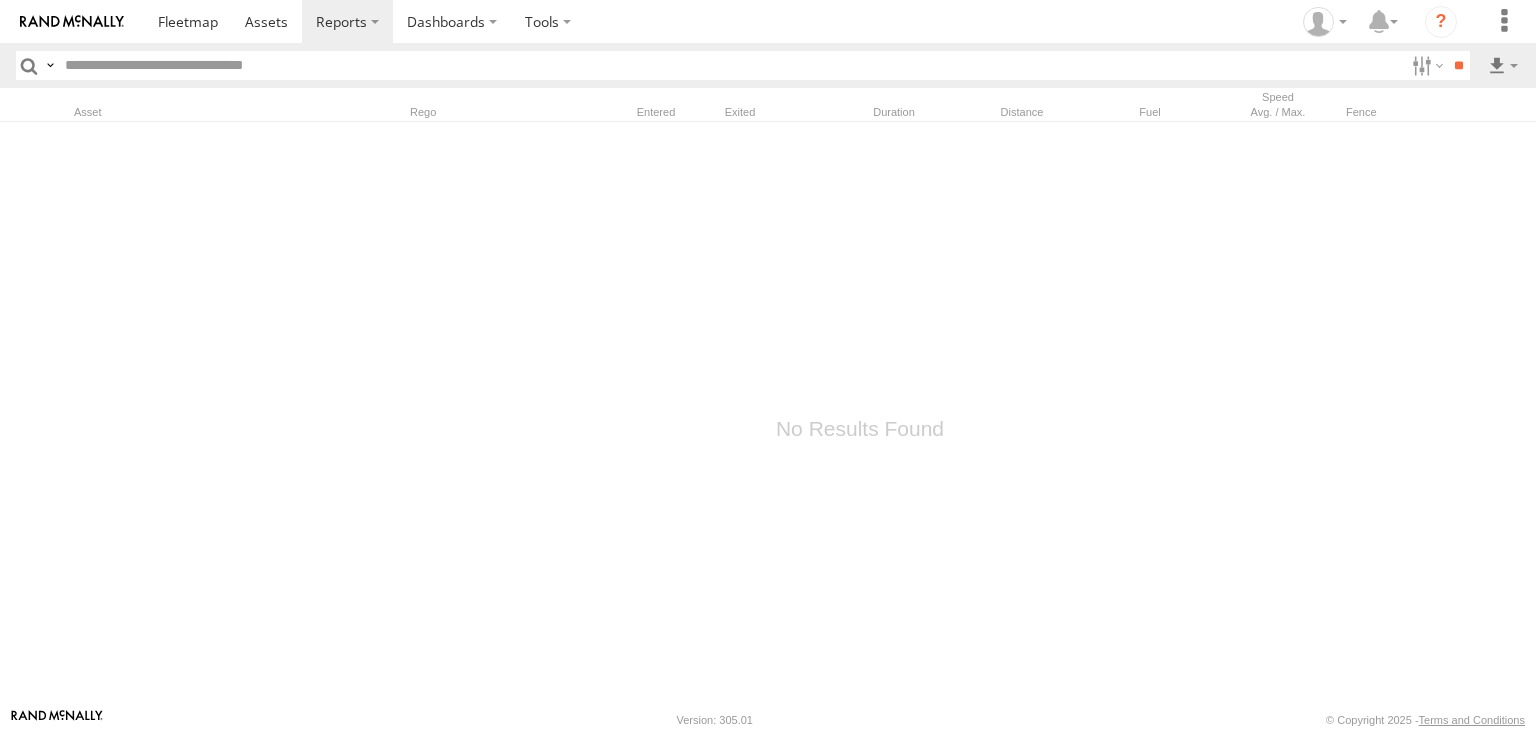 paste on "********" 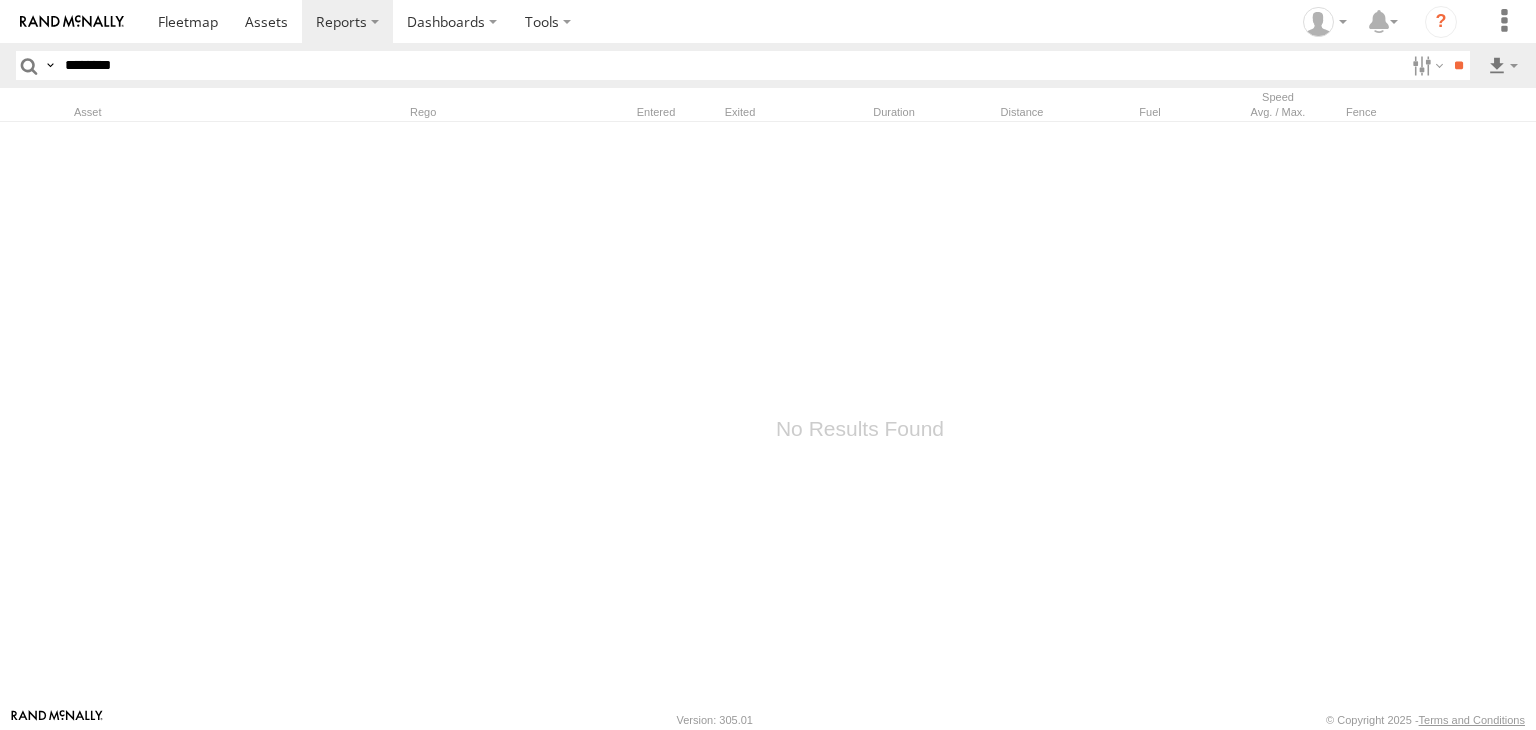 type on "********" 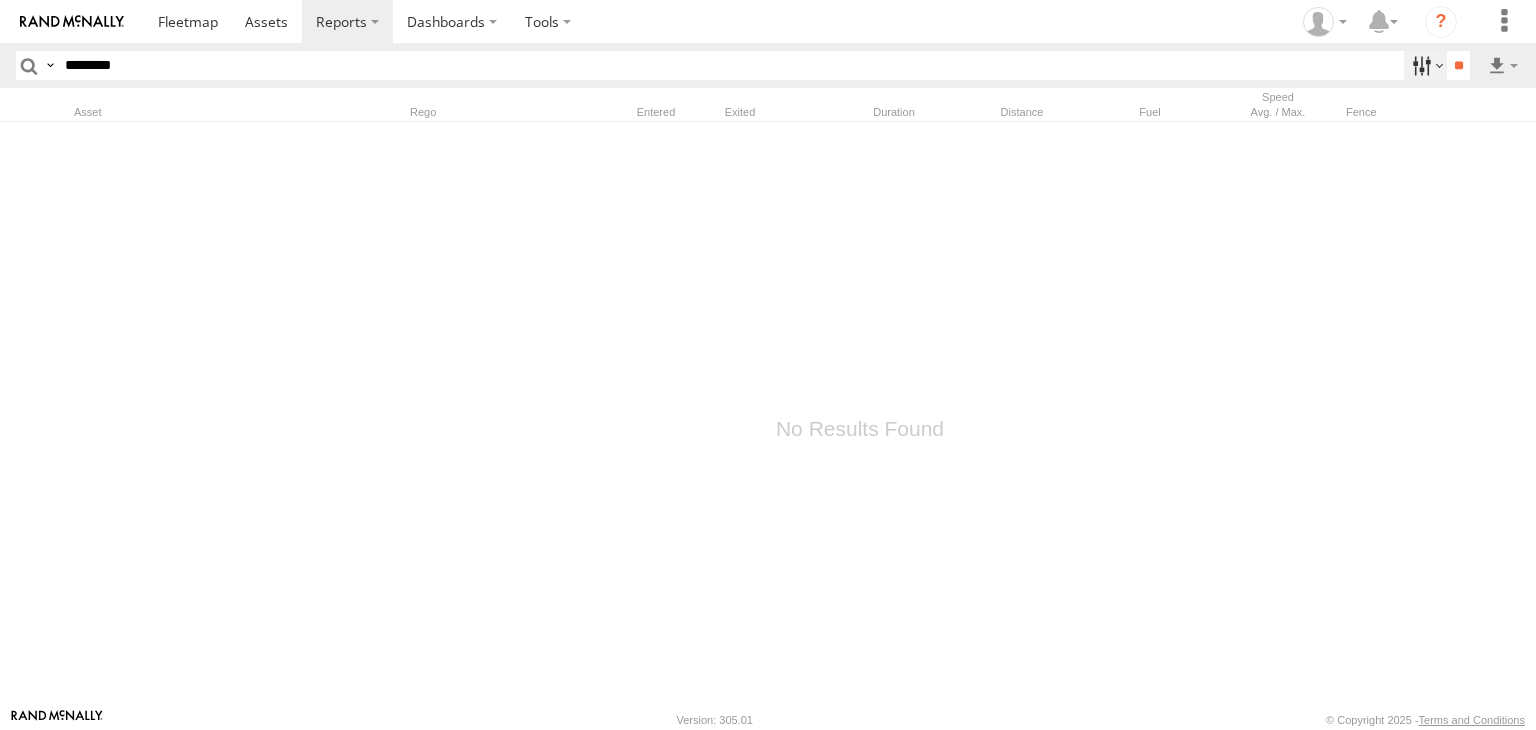 click at bounding box center [1425, 65] 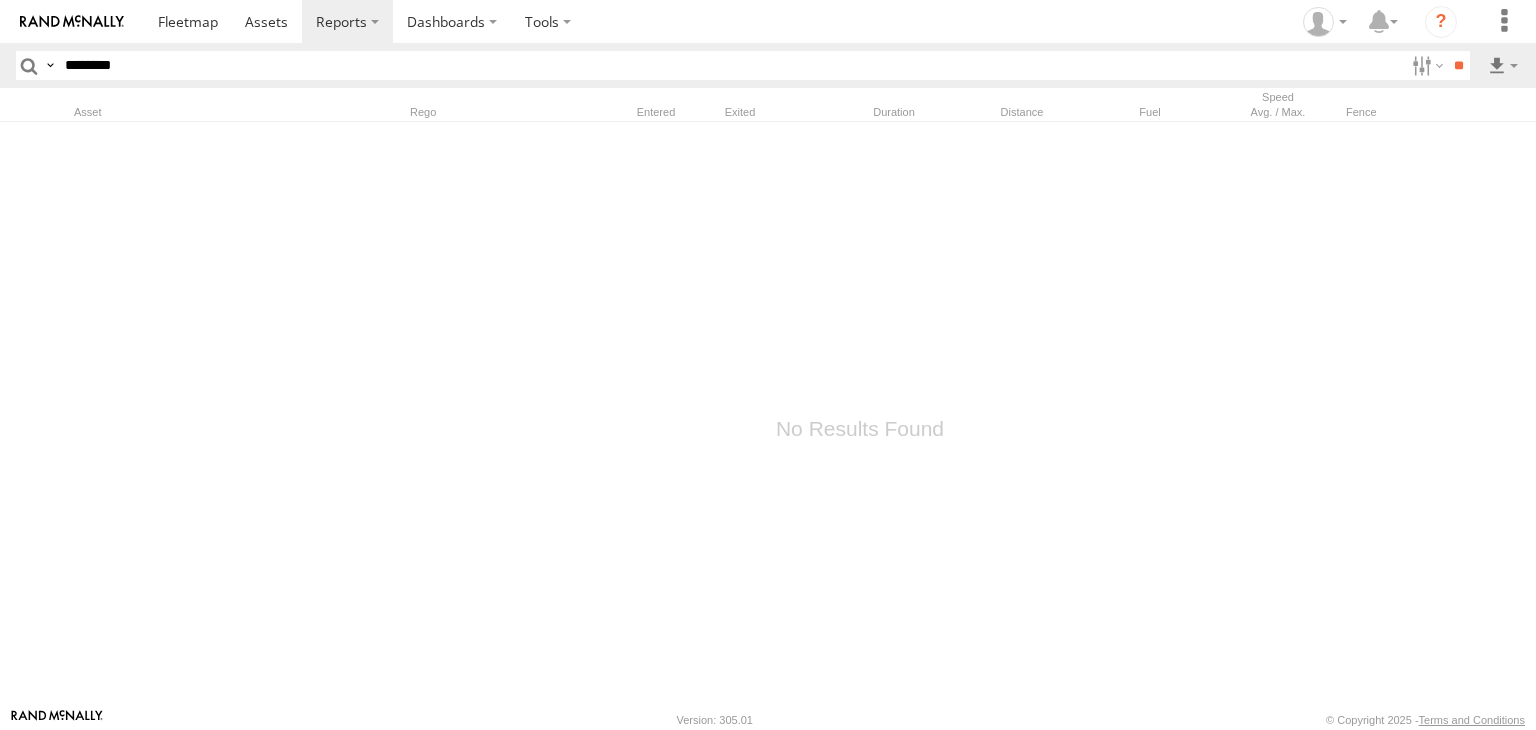 click at bounding box center [0, 0] 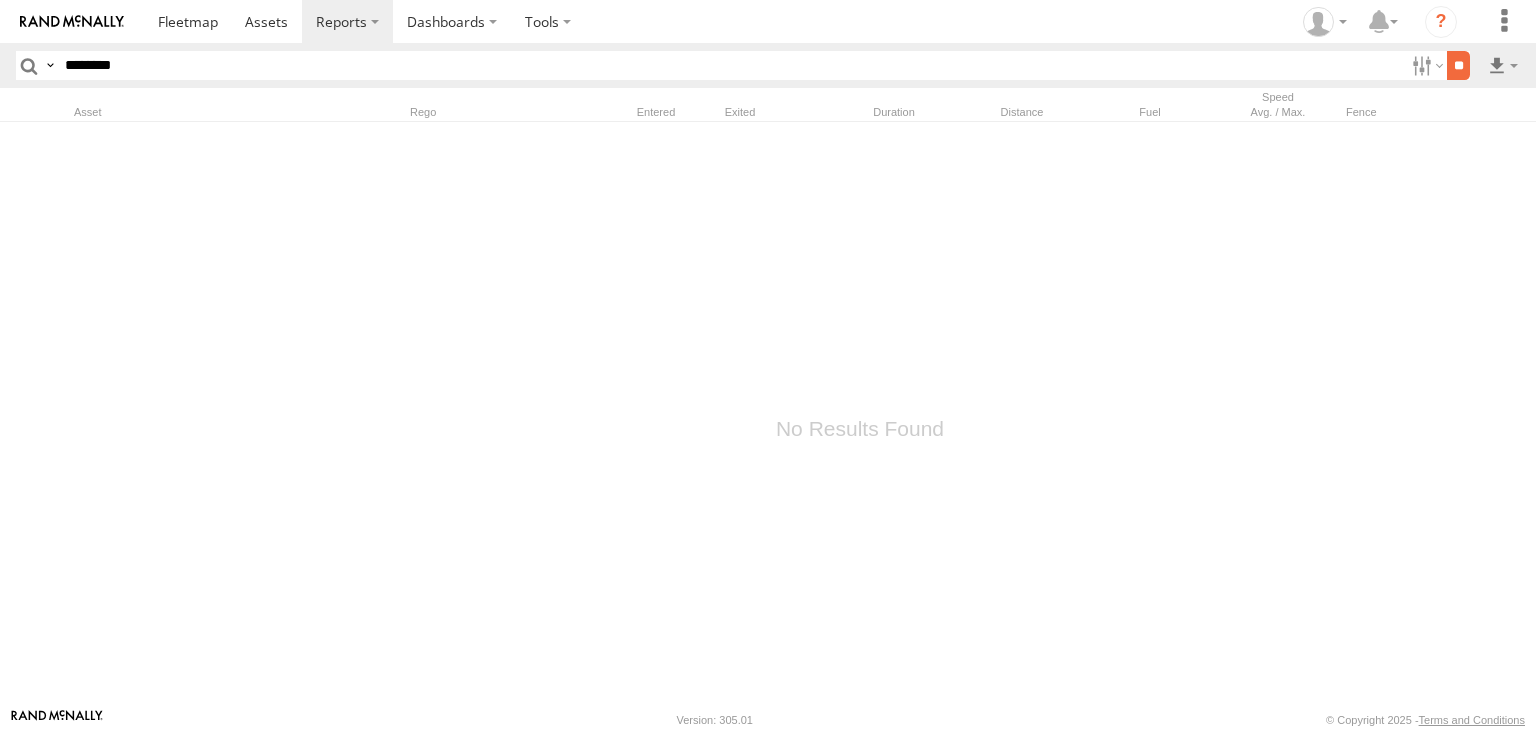 click on "**" at bounding box center (1458, 65) 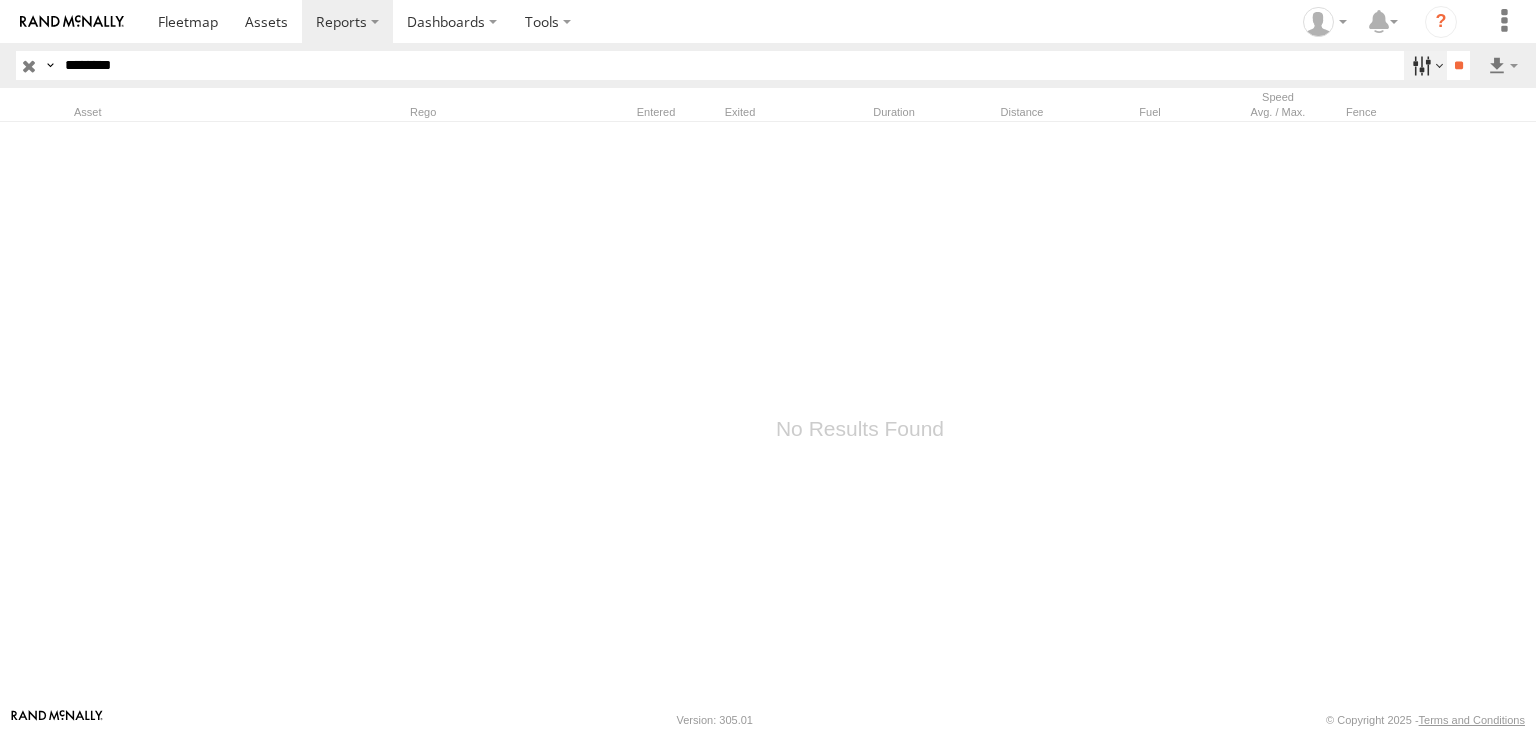 click at bounding box center [1425, 65] 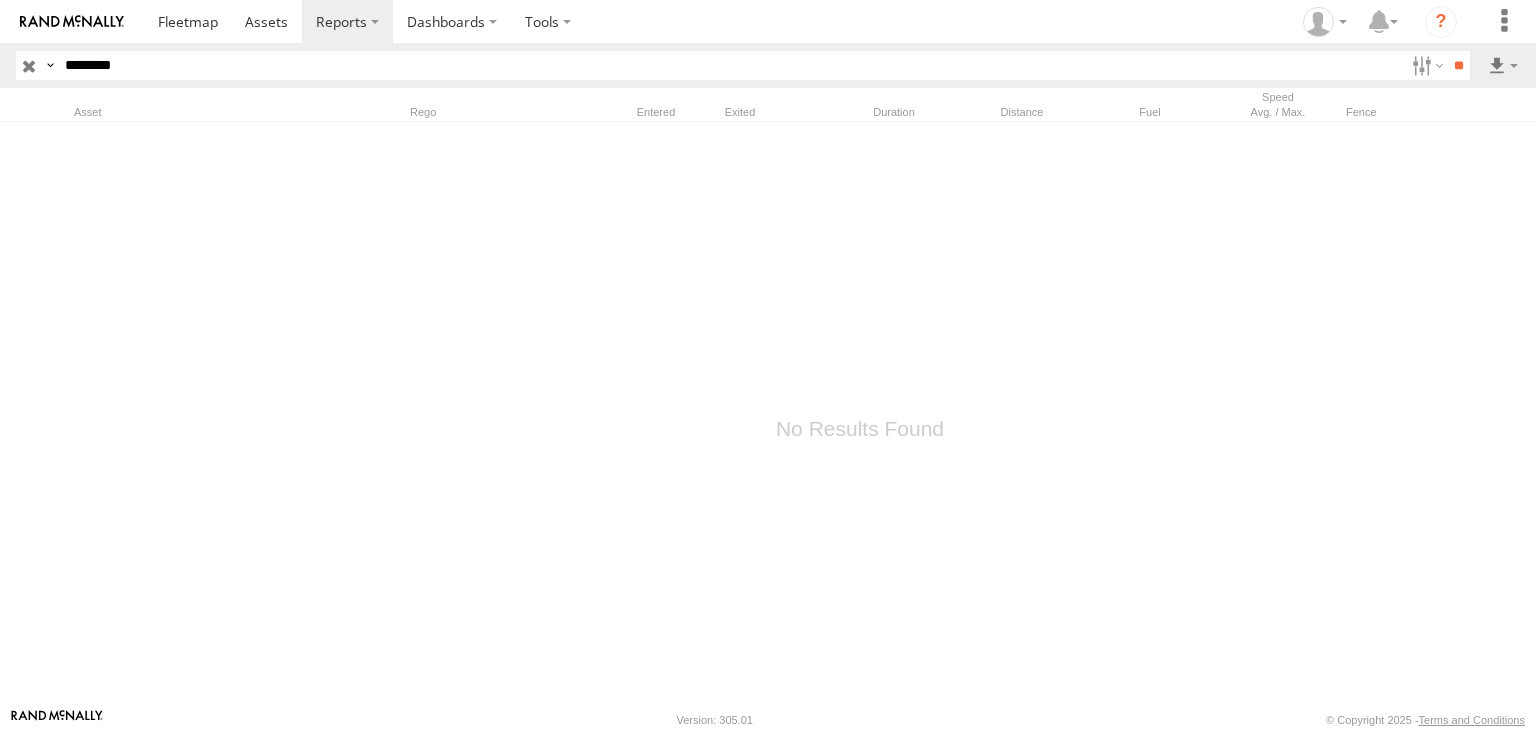 click at bounding box center [0, 0] 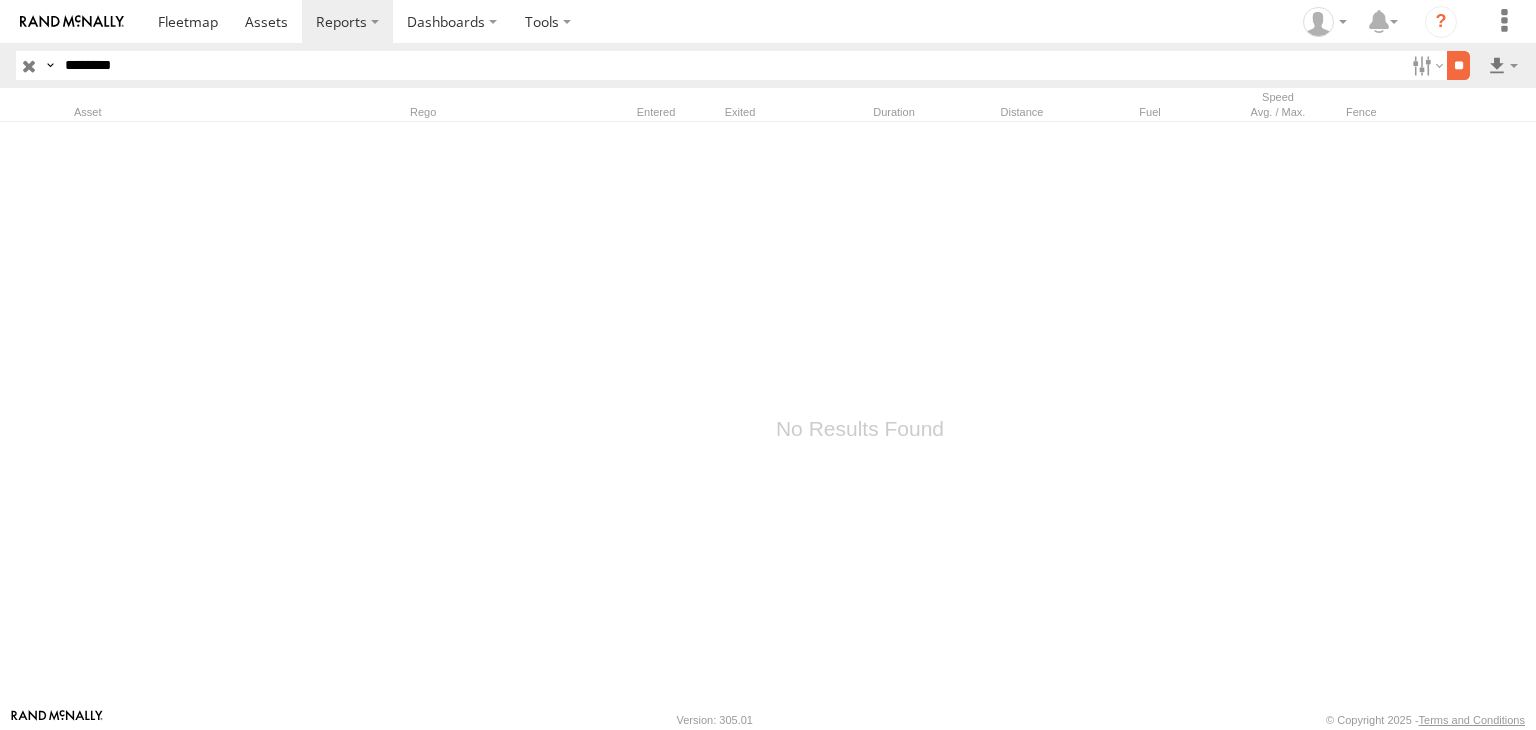 click on "**" at bounding box center [1458, 65] 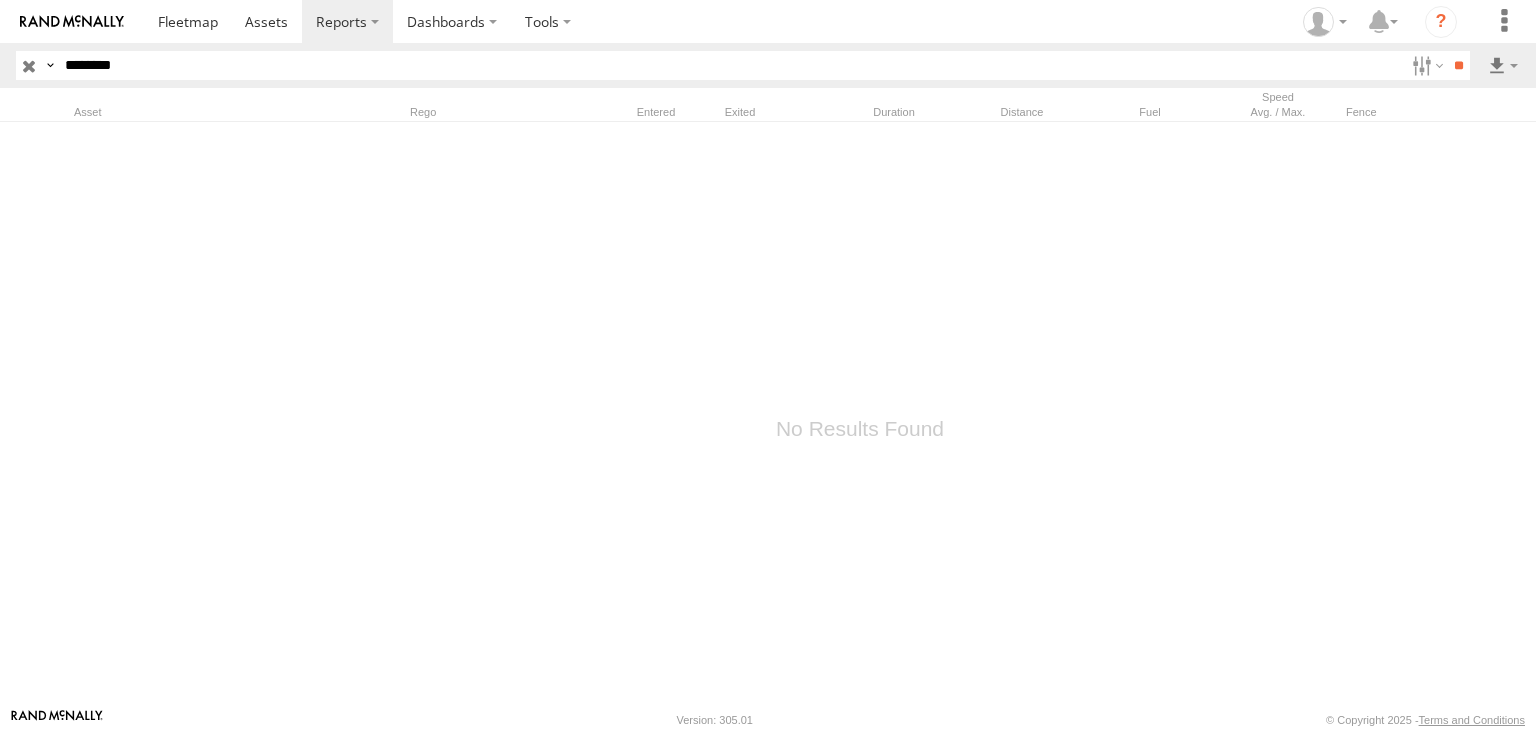 click at bounding box center (29, 65) 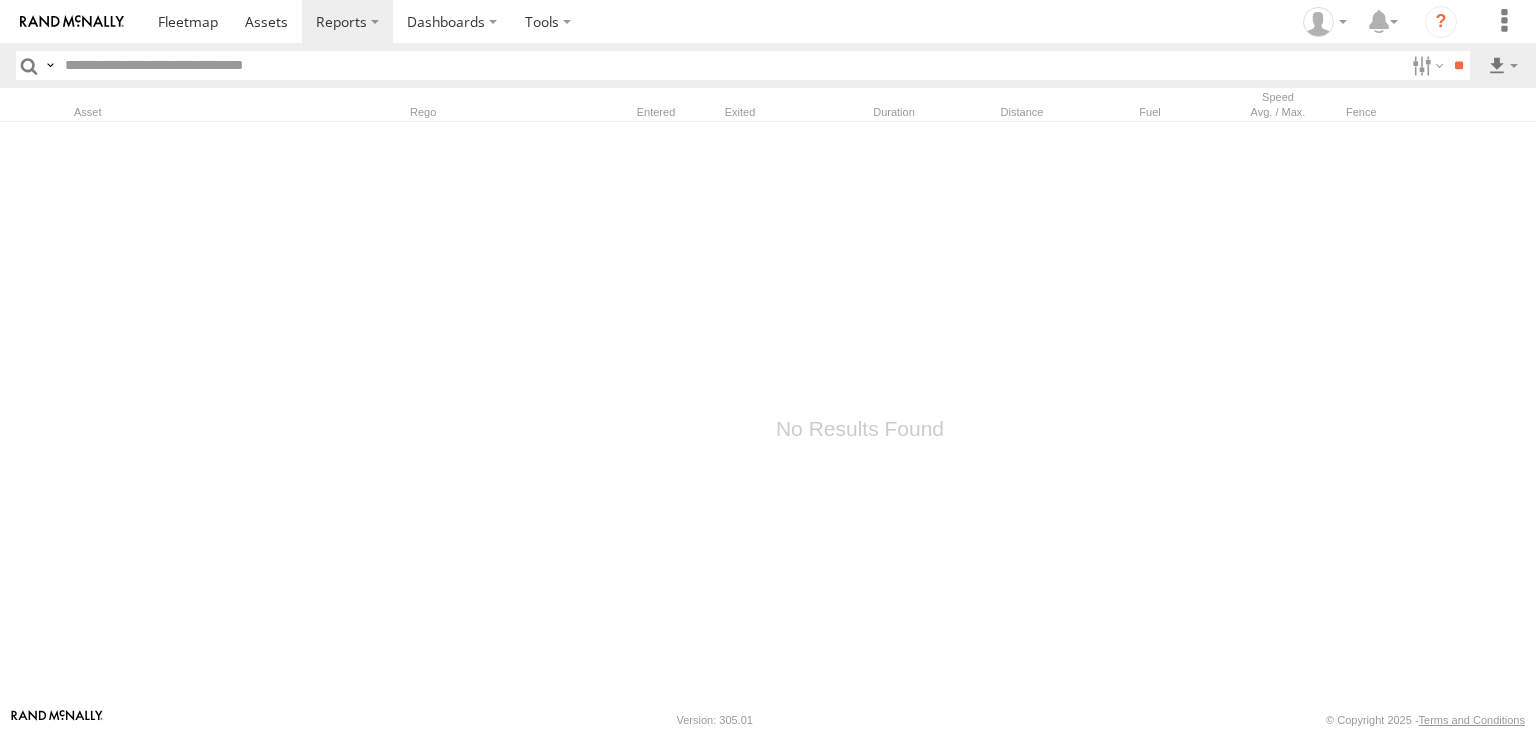 paste on "********" 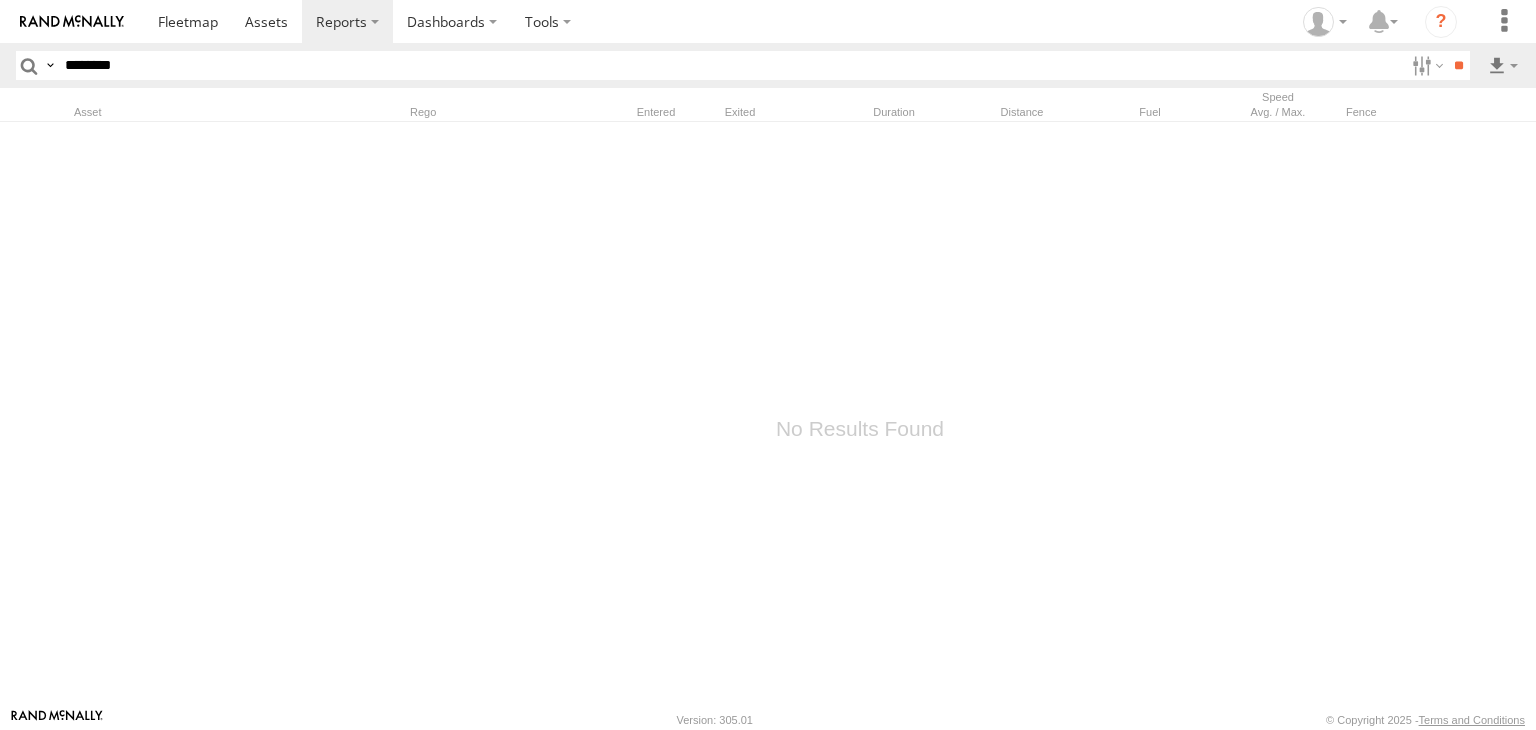 type on "********" 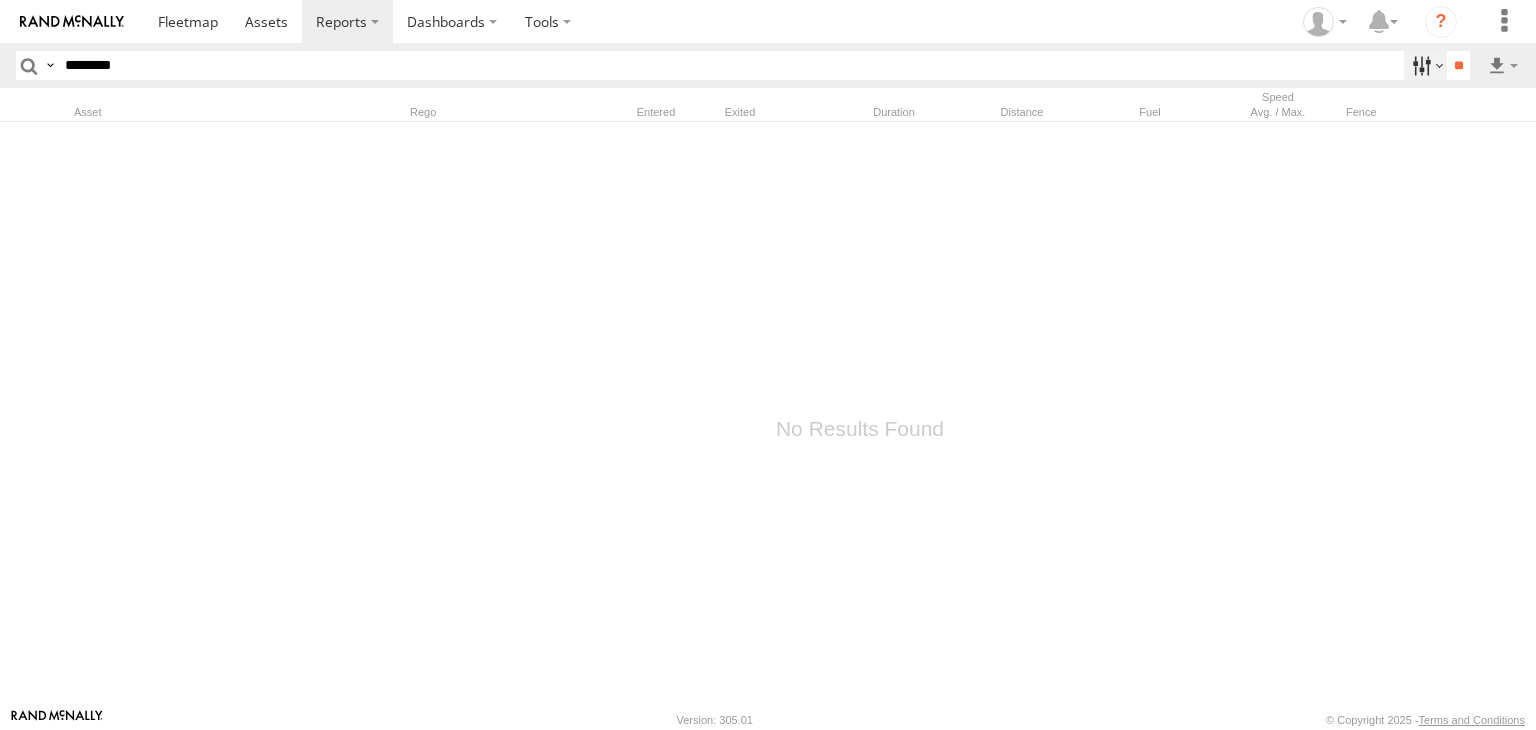 click at bounding box center [1425, 65] 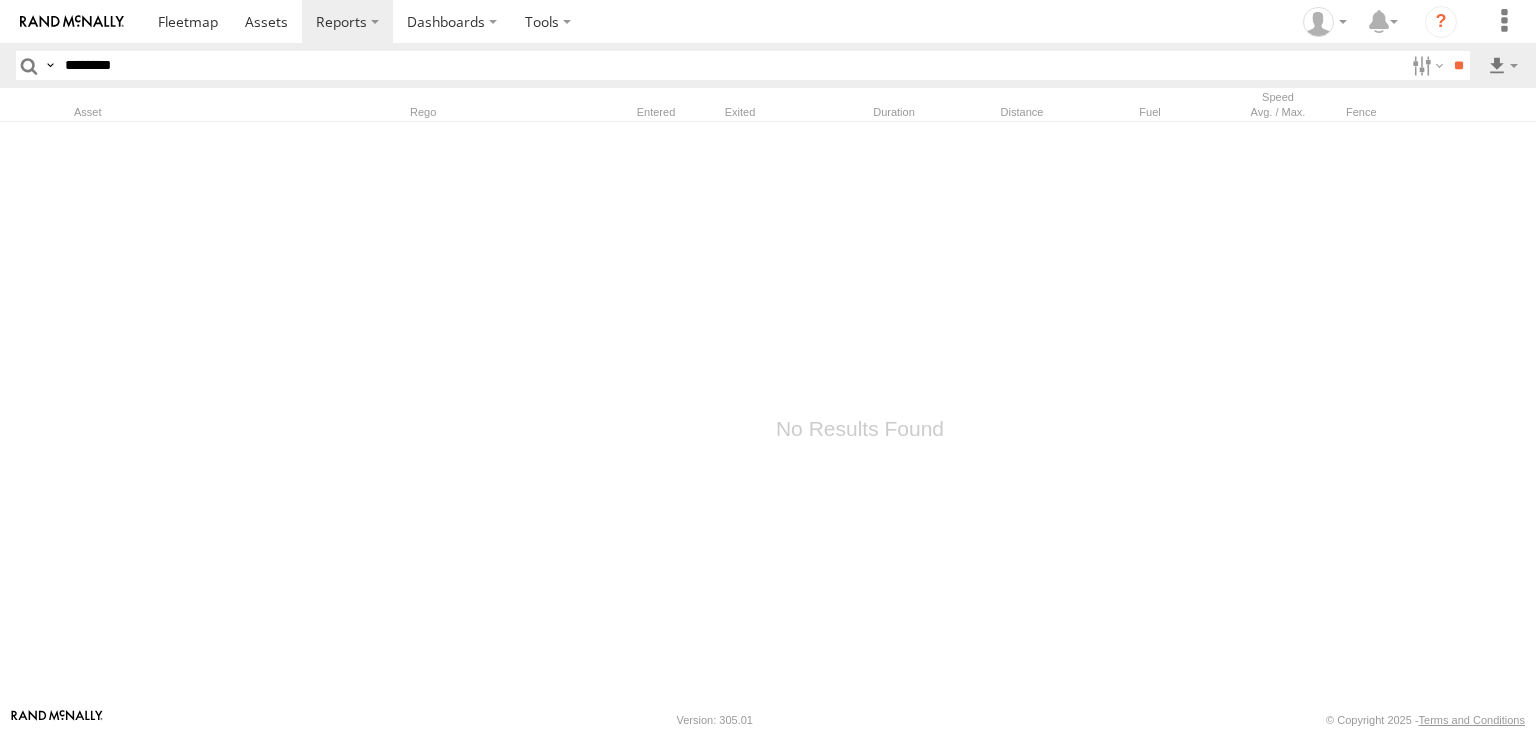 click at bounding box center (0, 0) 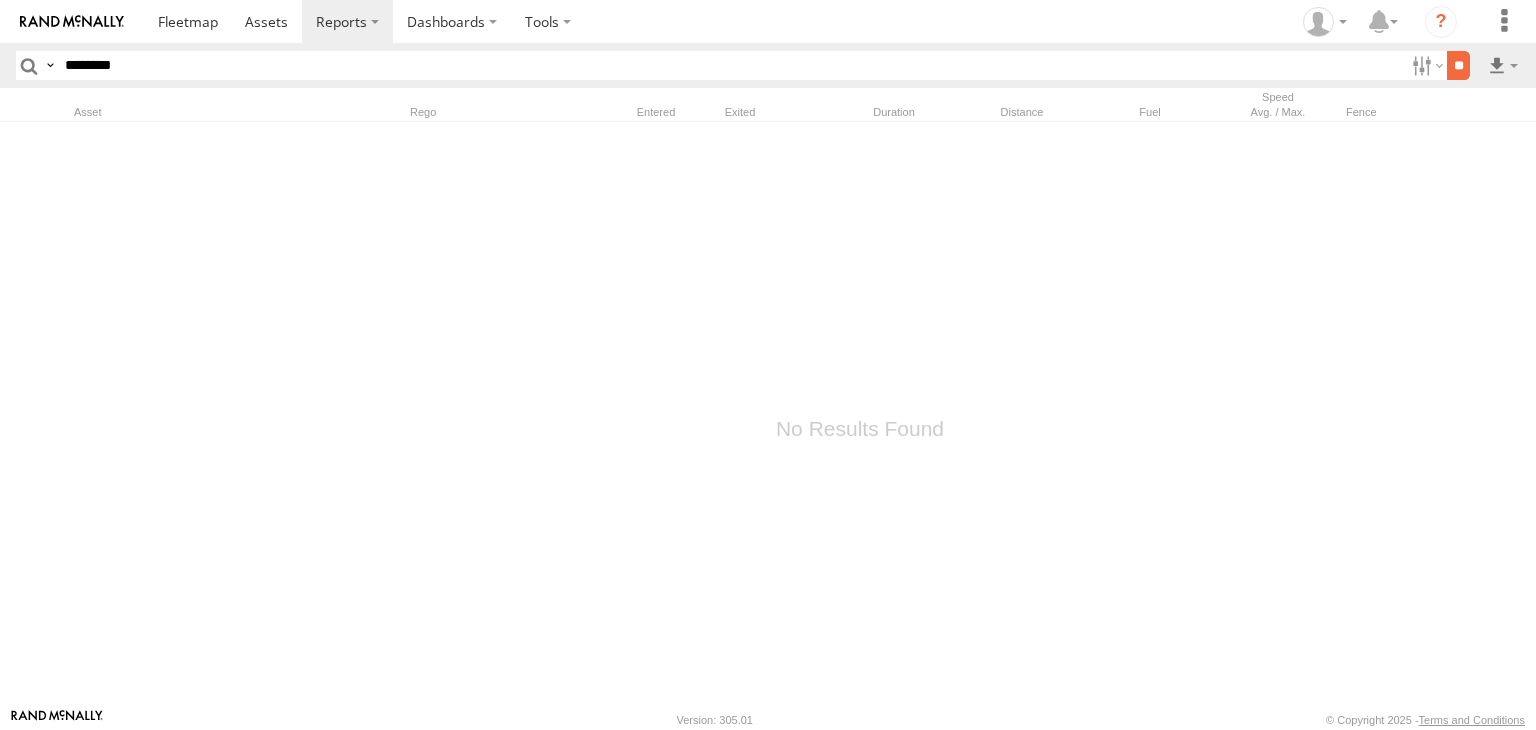 click on "**" at bounding box center [1458, 65] 